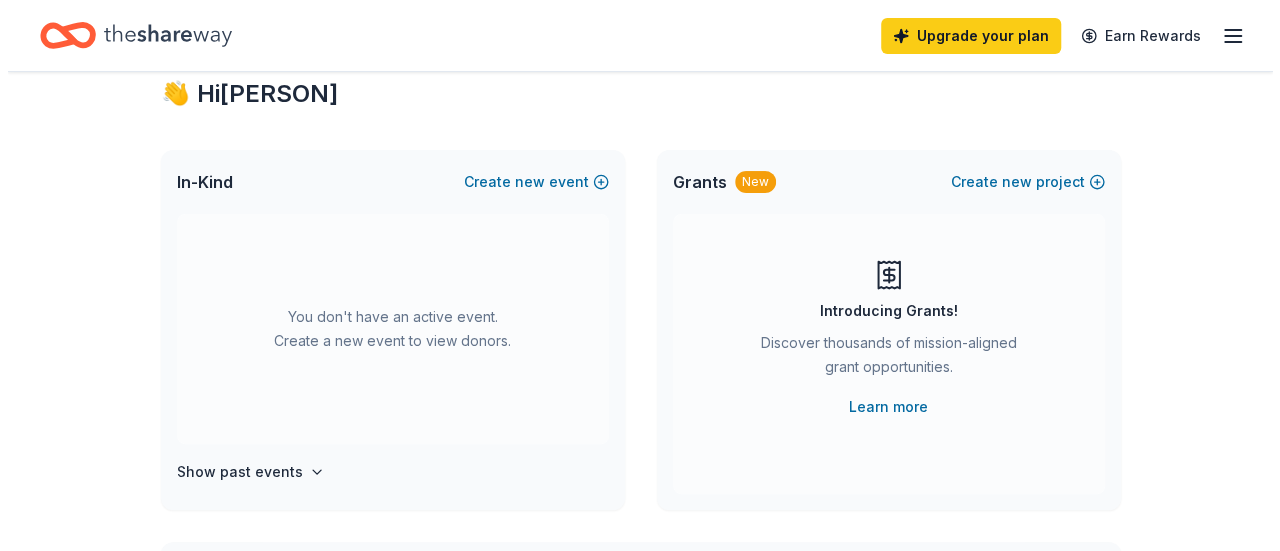 scroll, scrollTop: 0, scrollLeft: 0, axis: both 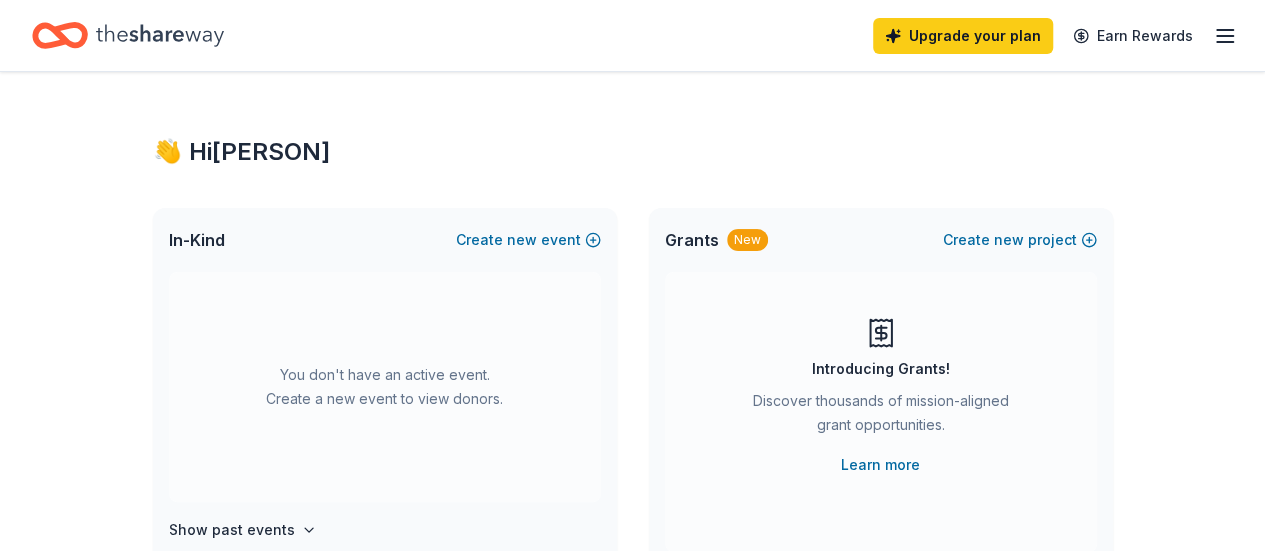 click 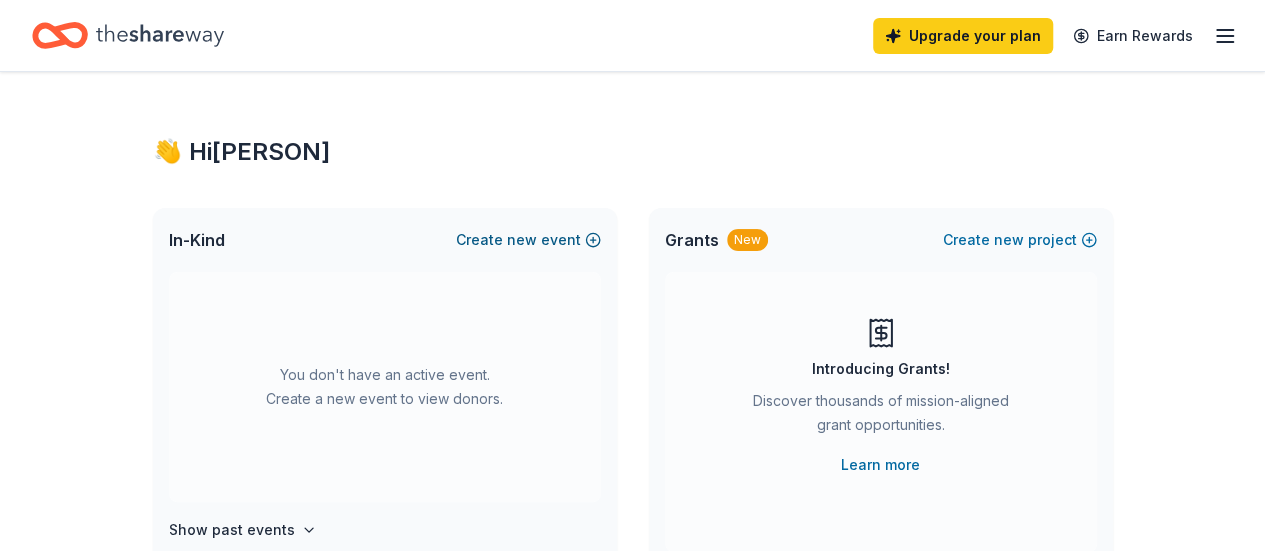 click on "new" at bounding box center (522, 240) 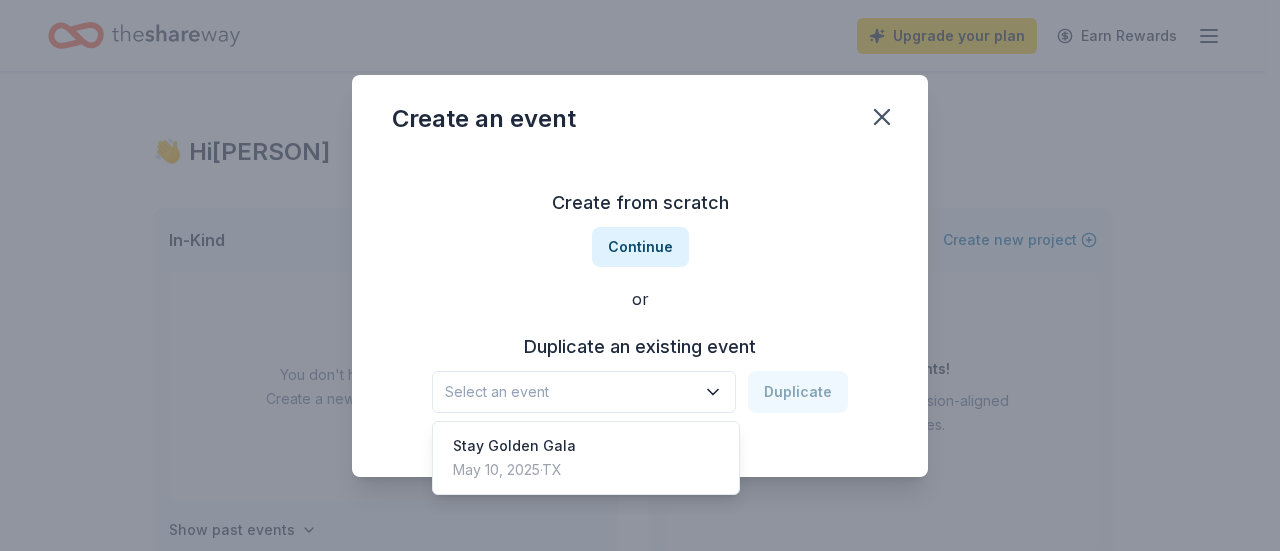 click on "Select an event" at bounding box center [570, 392] 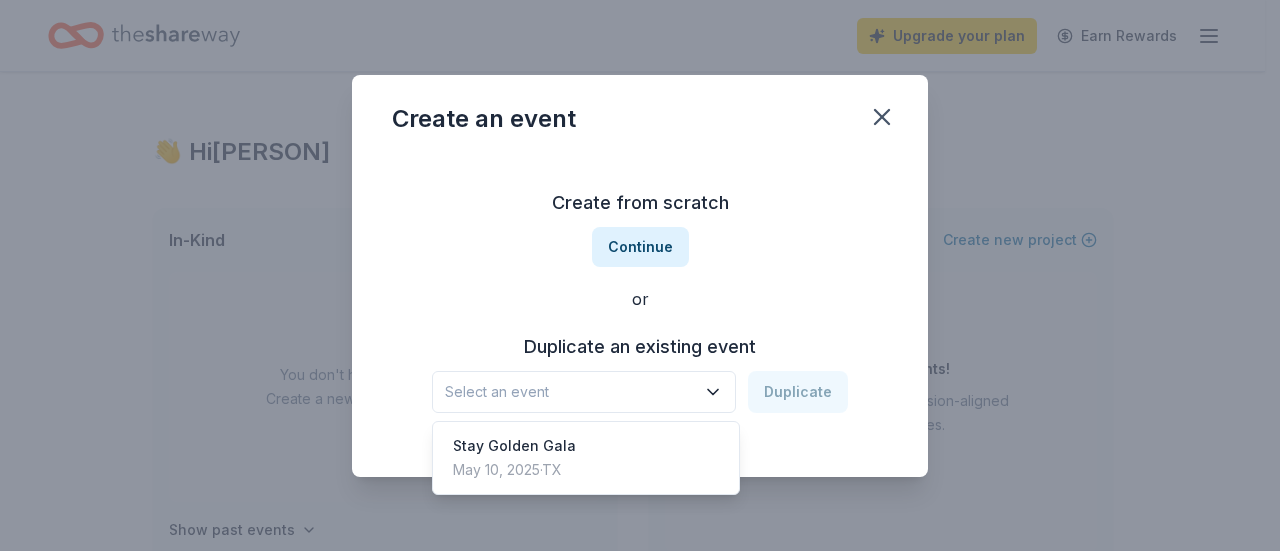 click on "Create from scratch Continue or Duplicate an existing event Select an event Duplicate" at bounding box center [640, 300] 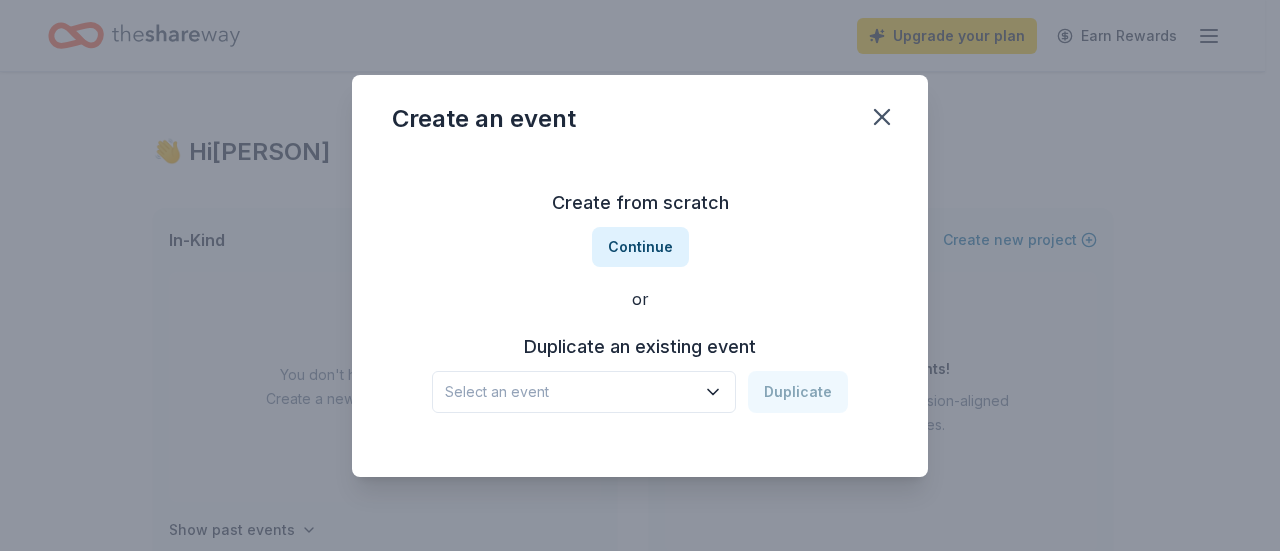 click on "Continue" at bounding box center [640, 247] 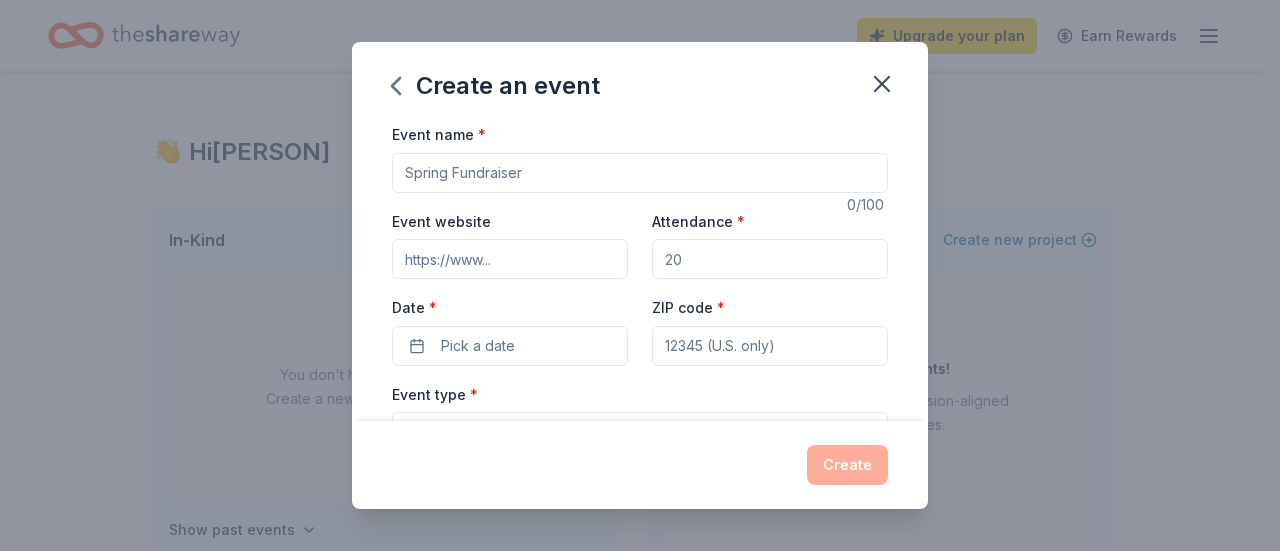 click on "Event name *" at bounding box center (640, 173) 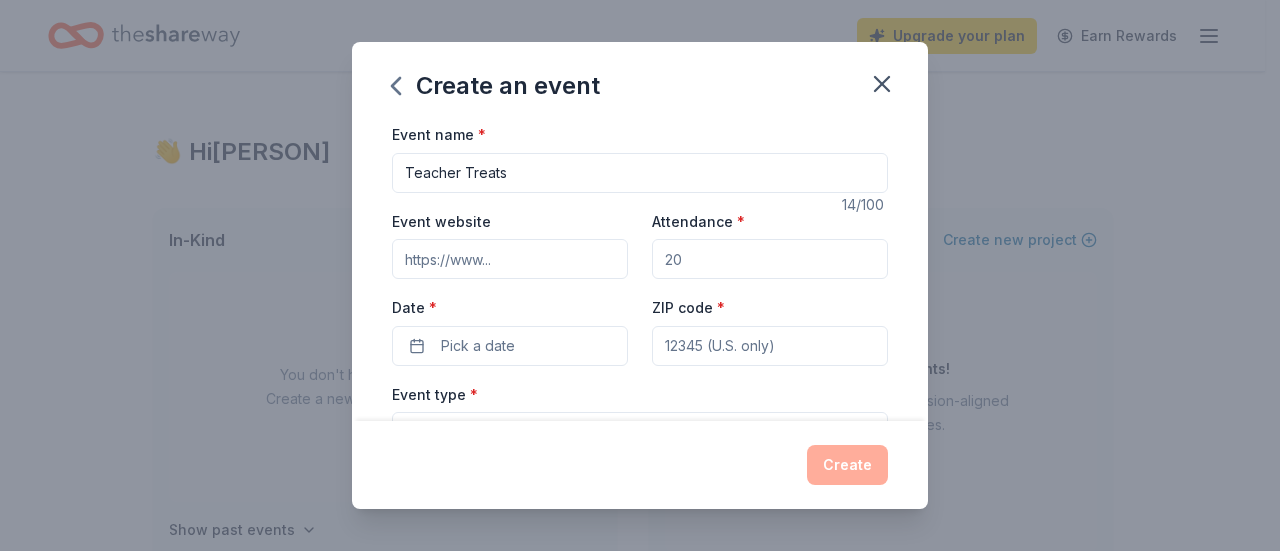 type on "Teacher Treats" 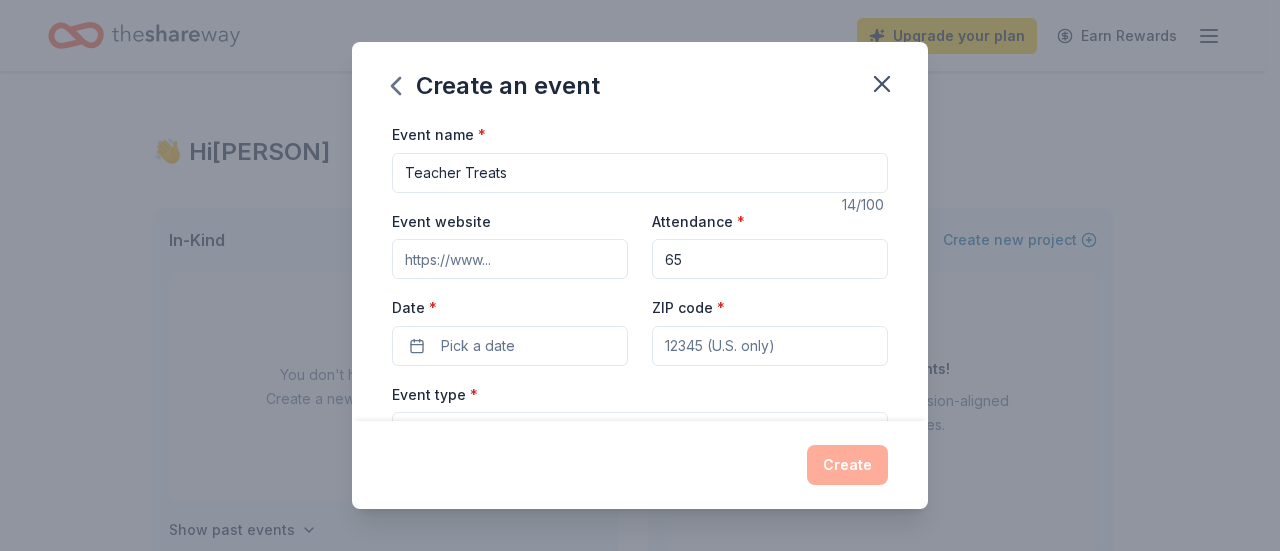 type on "65" 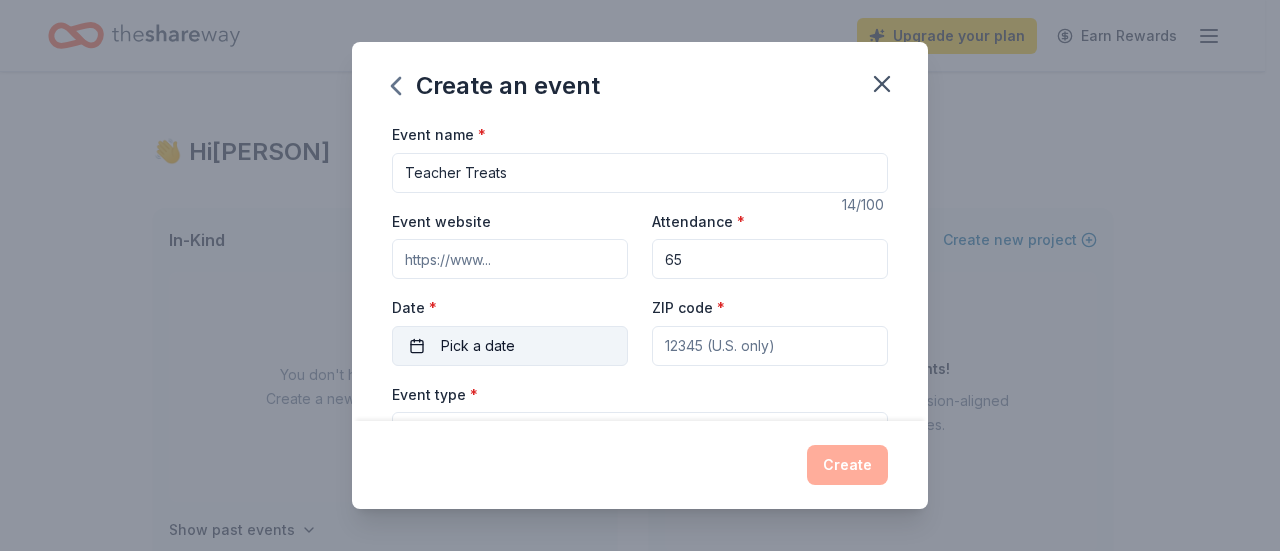 click on "Pick a date" at bounding box center (478, 346) 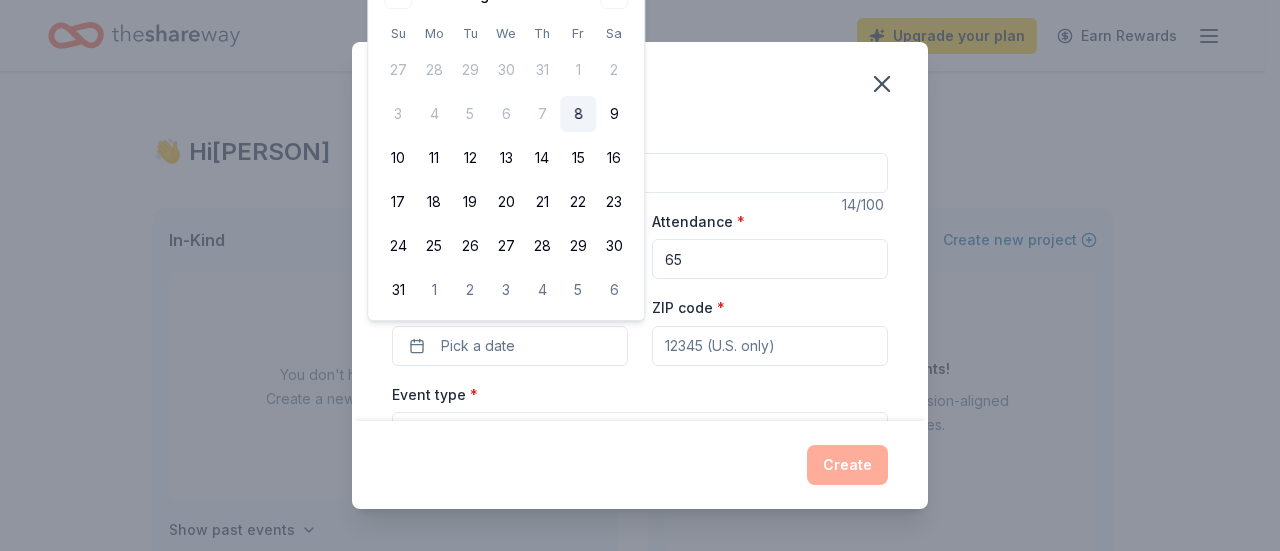 click on "65" at bounding box center [770, 259] 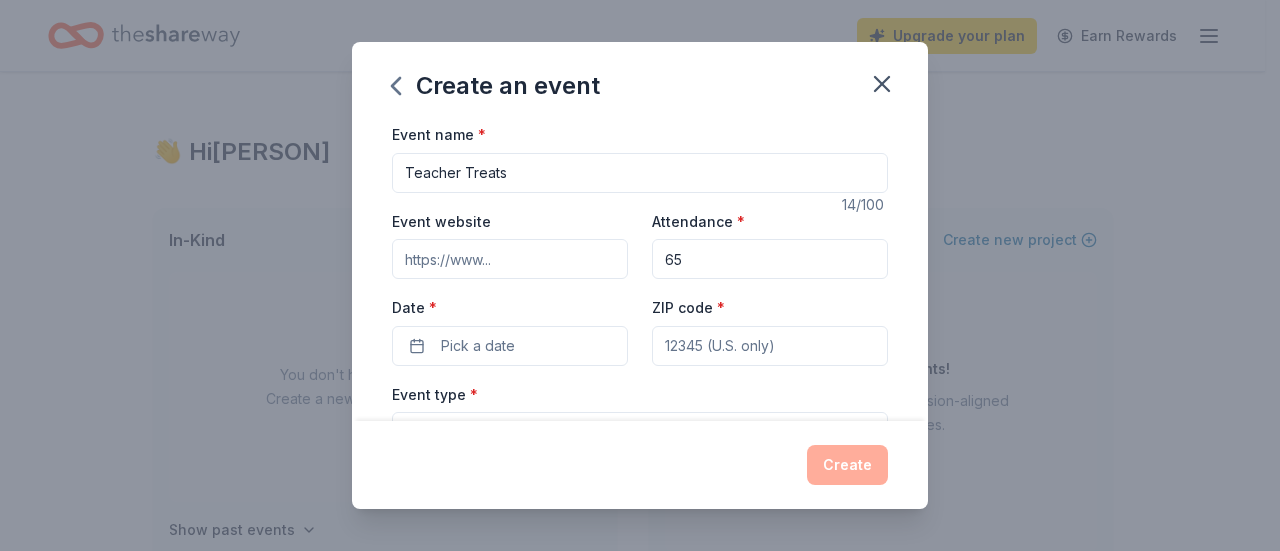 click on "ZIP code *" at bounding box center [770, 346] 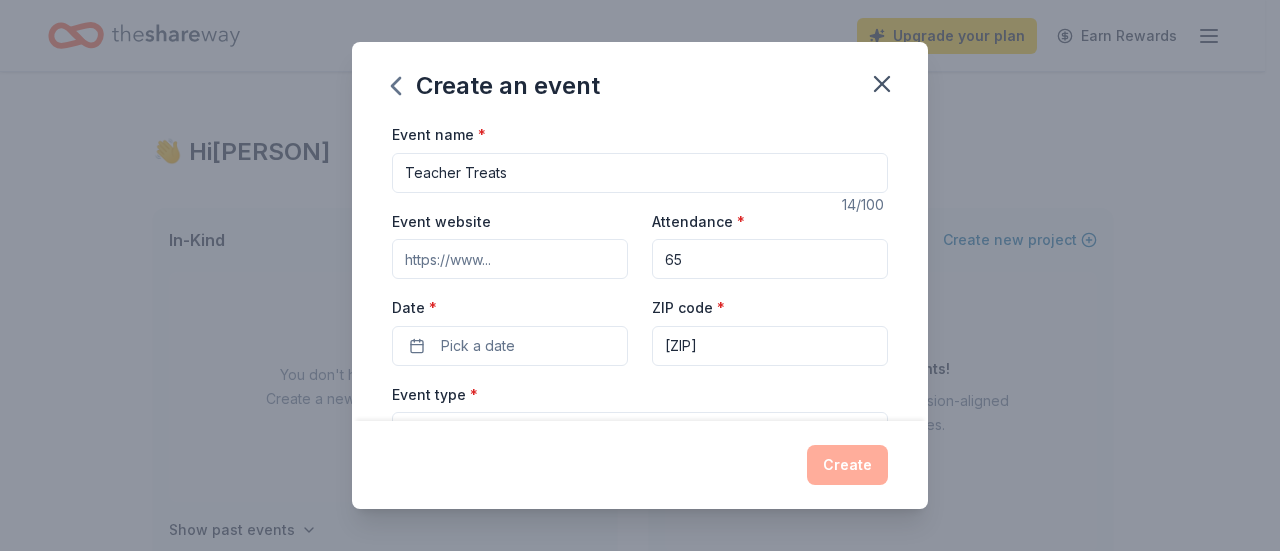 type on "[ZIP]" 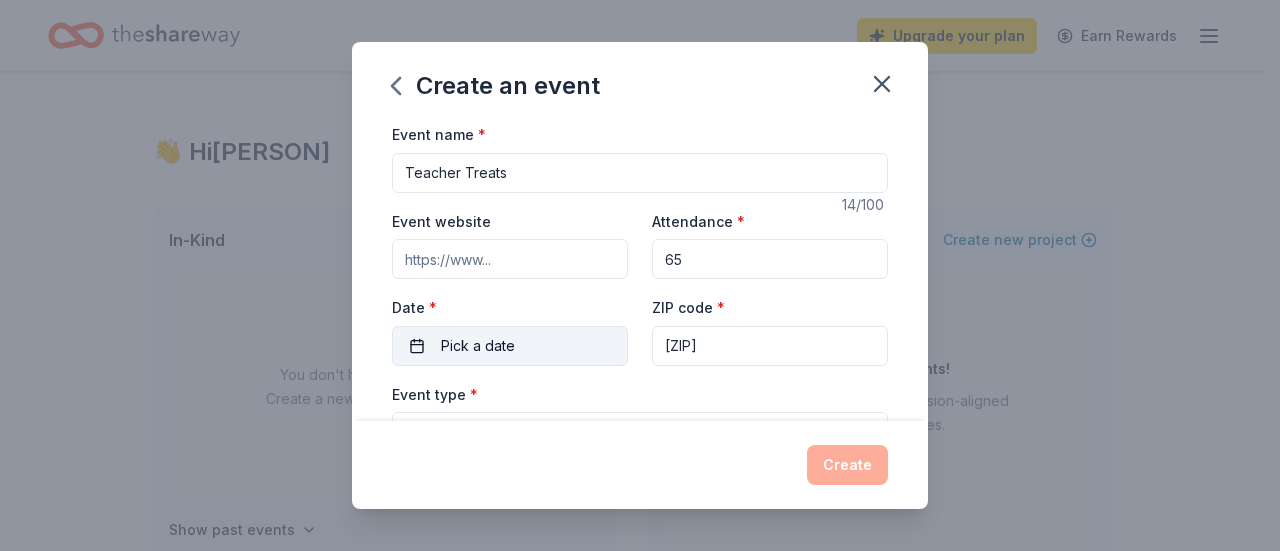 click on "Pick a date" at bounding box center [478, 346] 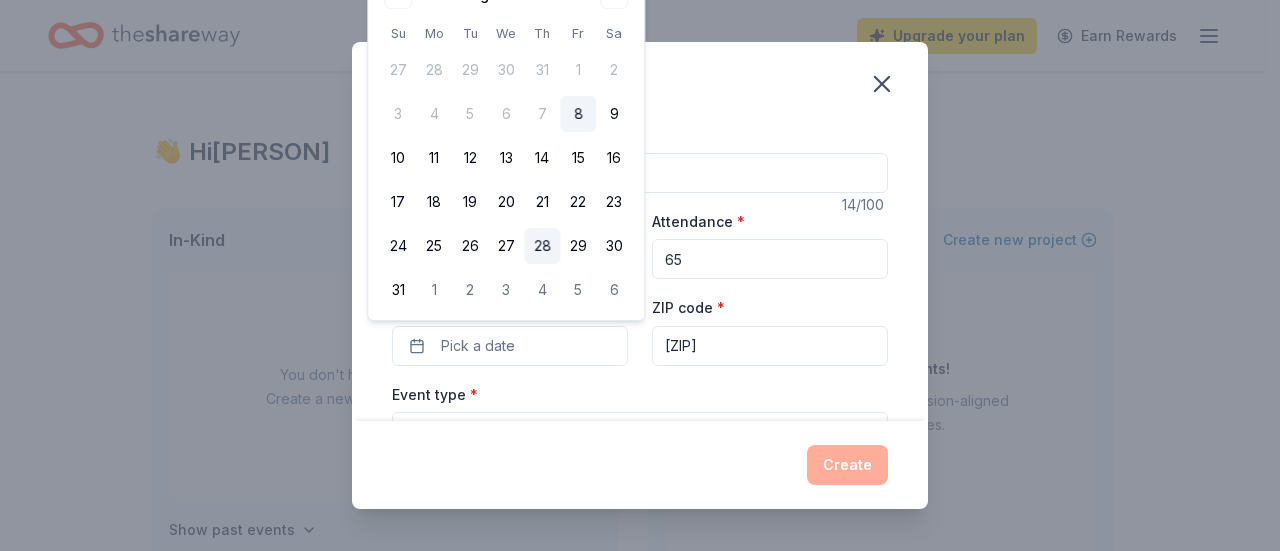 drag, startPoint x: 563, startPoint y: 246, endPoint x: 536, endPoint y: 261, distance: 30.88689 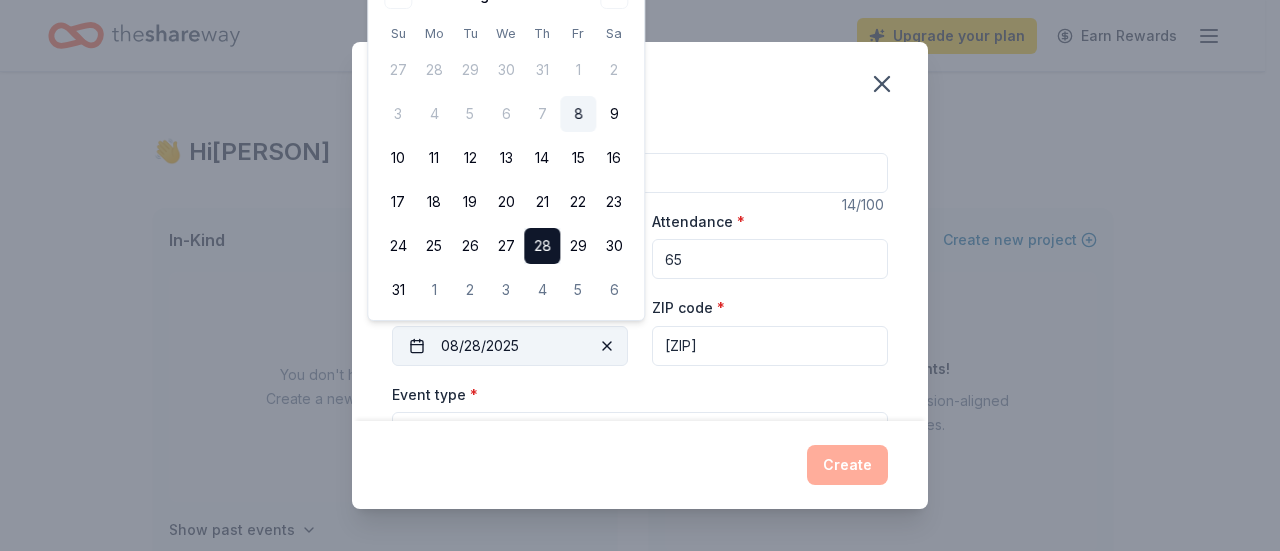click on "08/28/2025" at bounding box center [510, 346] 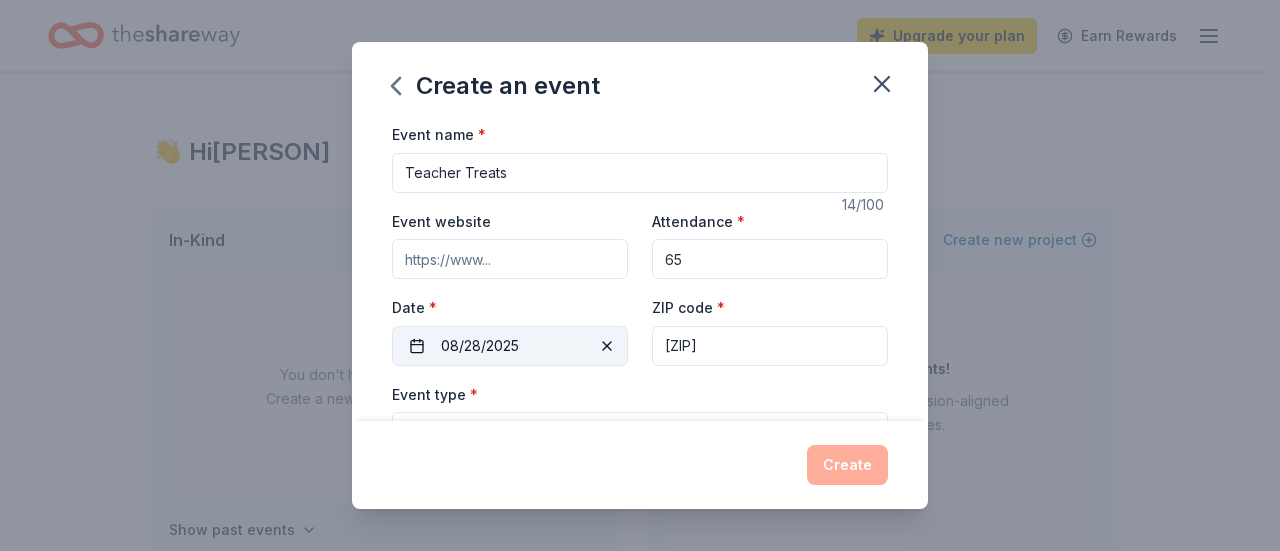 click on "08/28/2025" at bounding box center [510, 346] 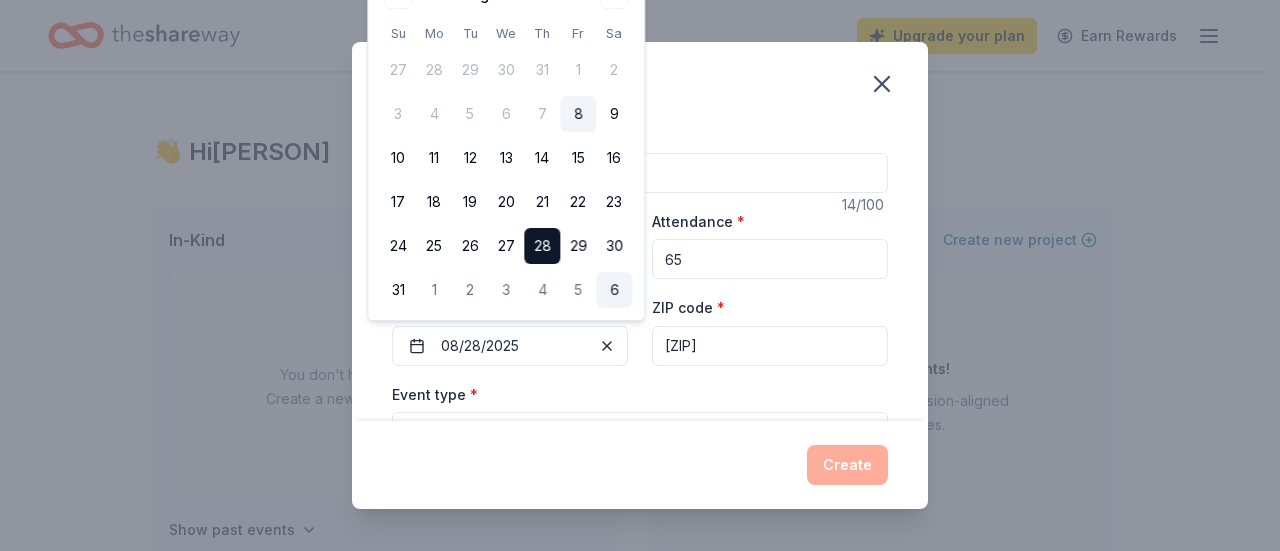 click on "6" at bounding box center (614, 290) 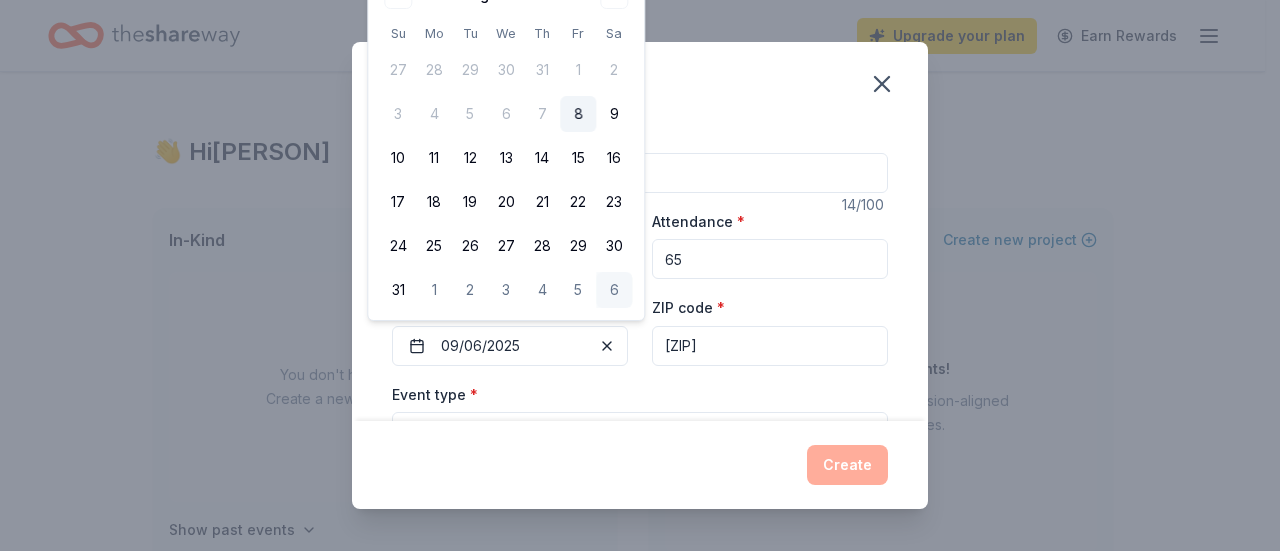 click on "6" at bounding box center [614, 290] 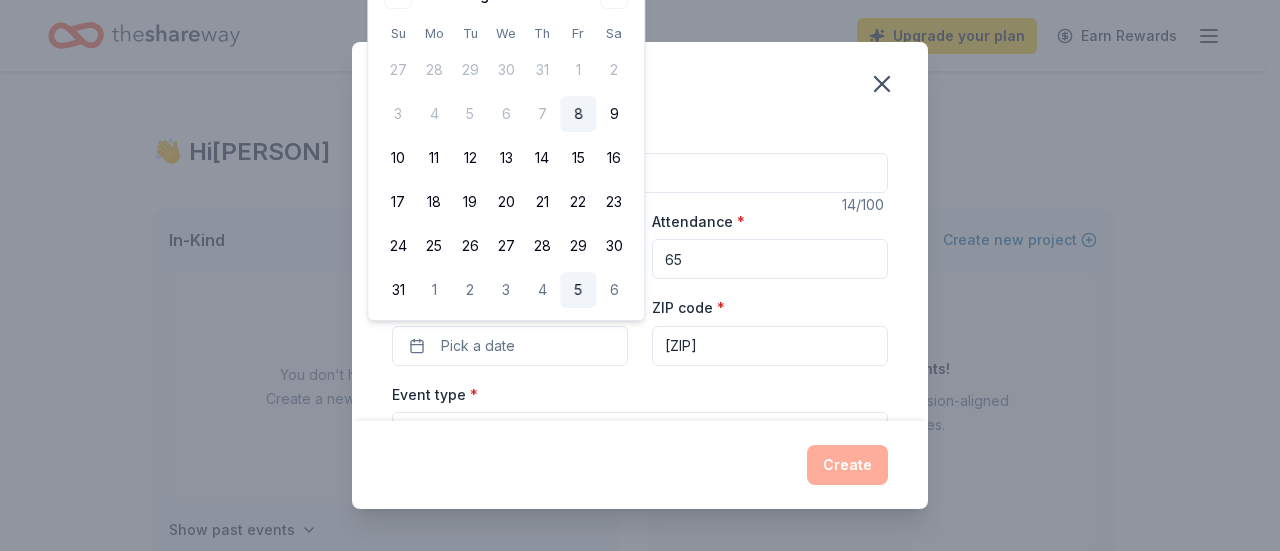 click on "5" at bounding box center (578, 290) 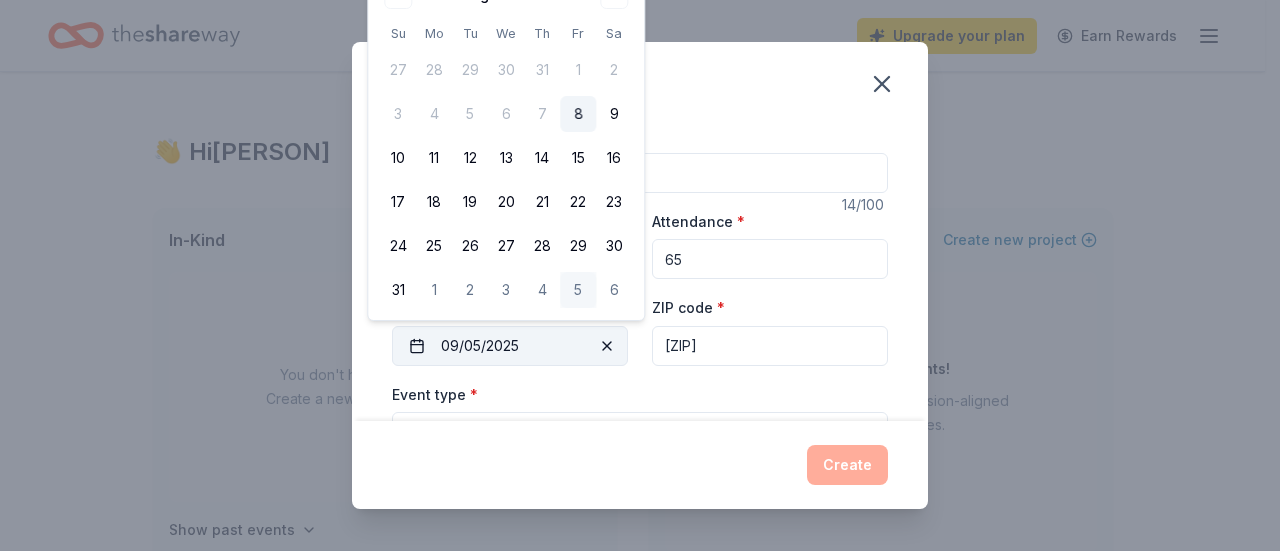 click on "09/05/2025" at bounding box center [510, 346] 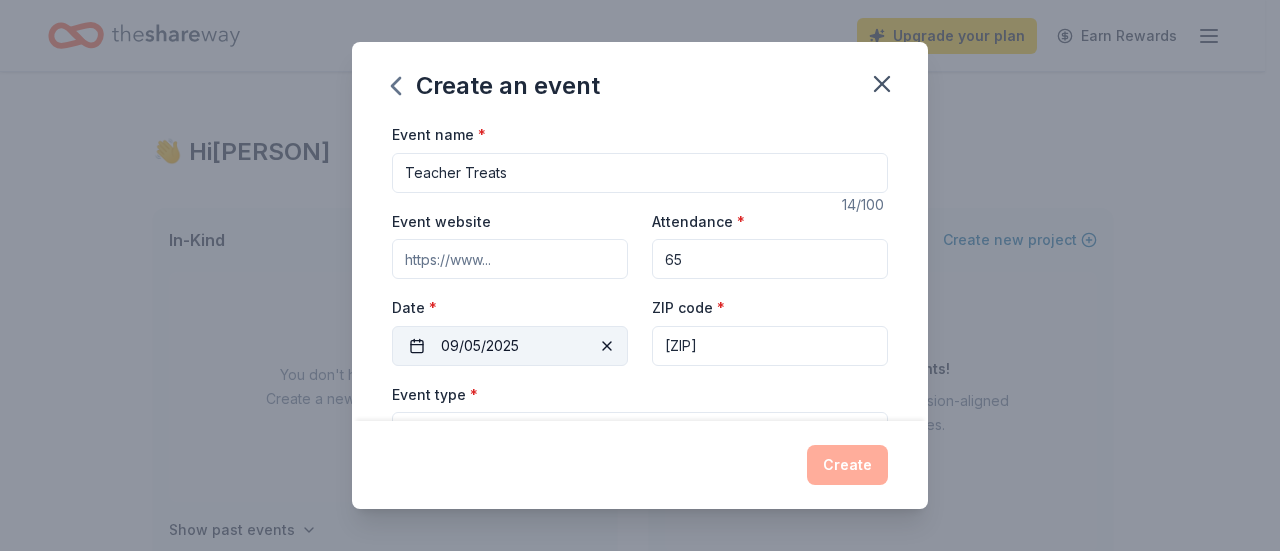 click on "09/05/2025" at bounding box center [510, 346] 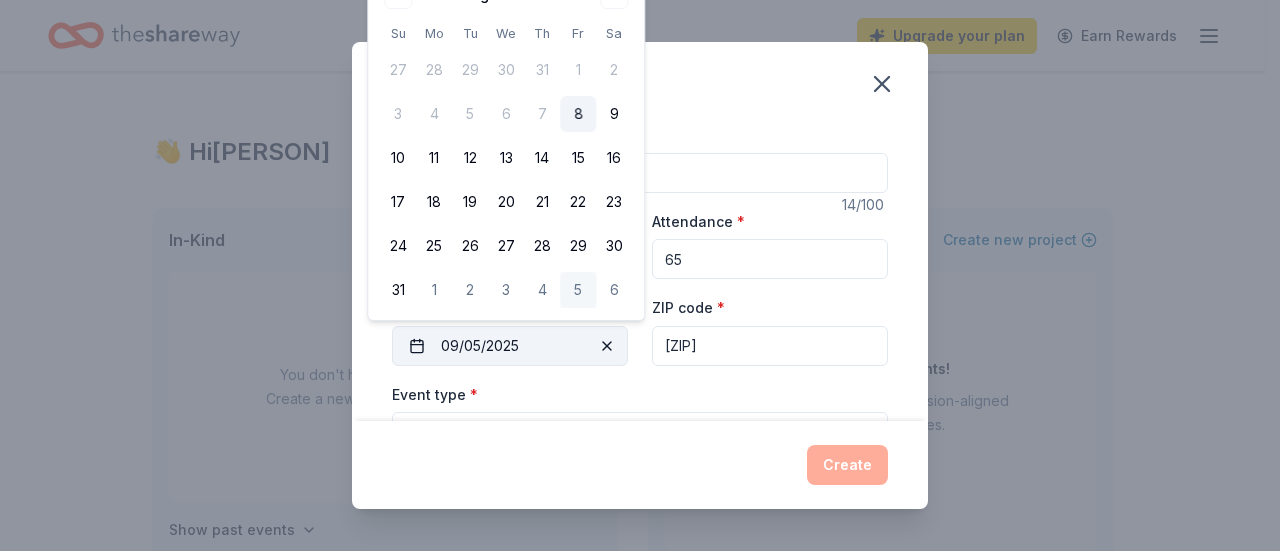 click on "09/05/2025" at bounding box center [510, 346] 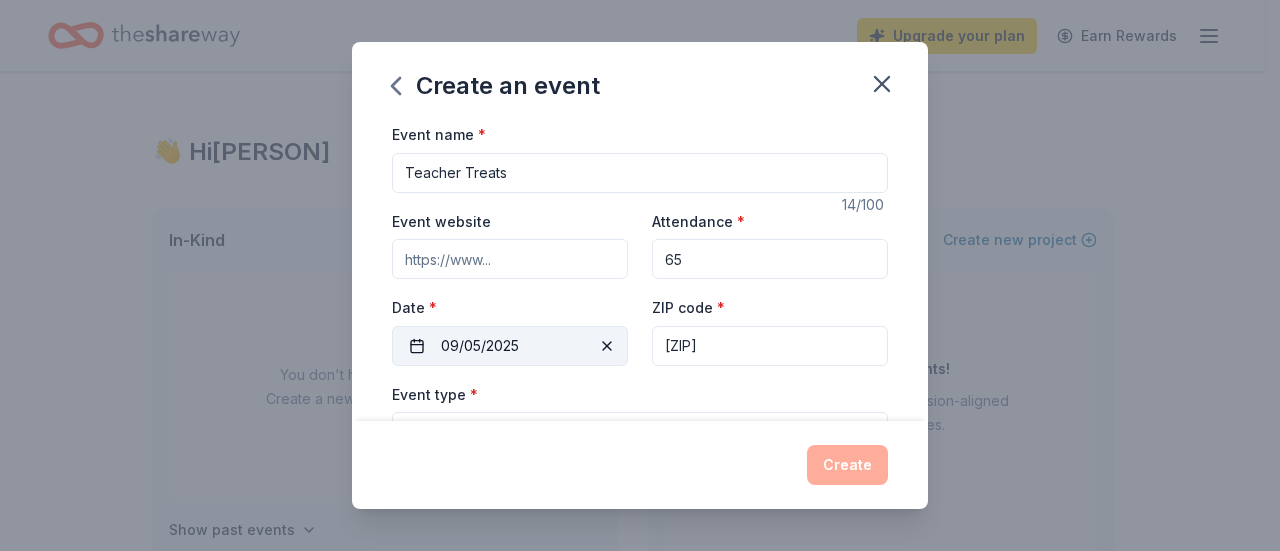 click on "09/05/2025" at bounding box center (510, 346) 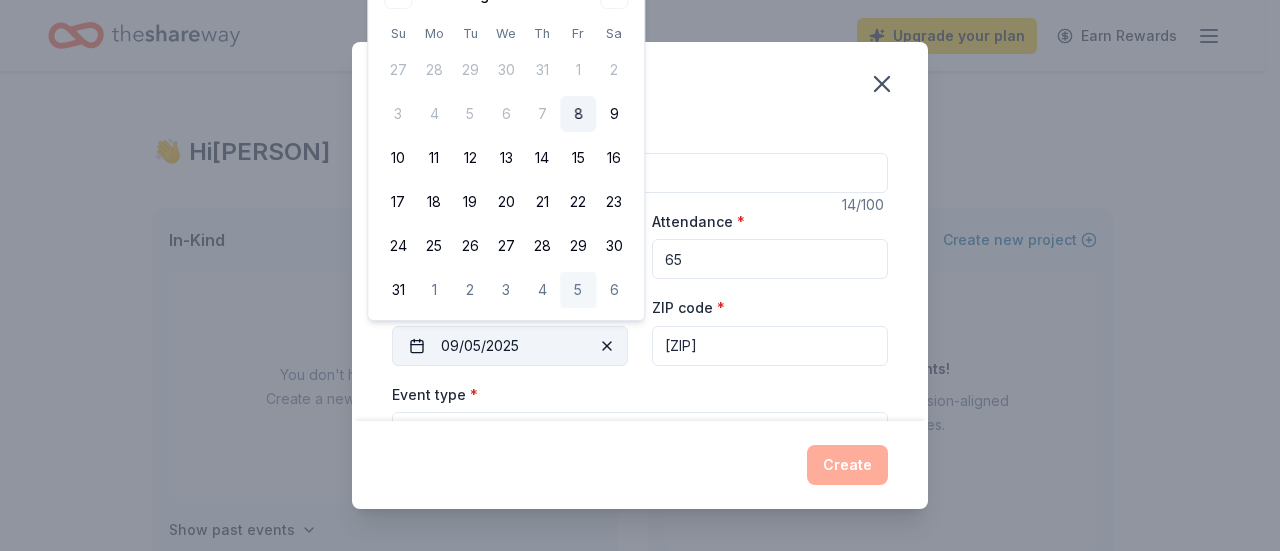 click on "09/05/2025" at bounding box center [510, 346] 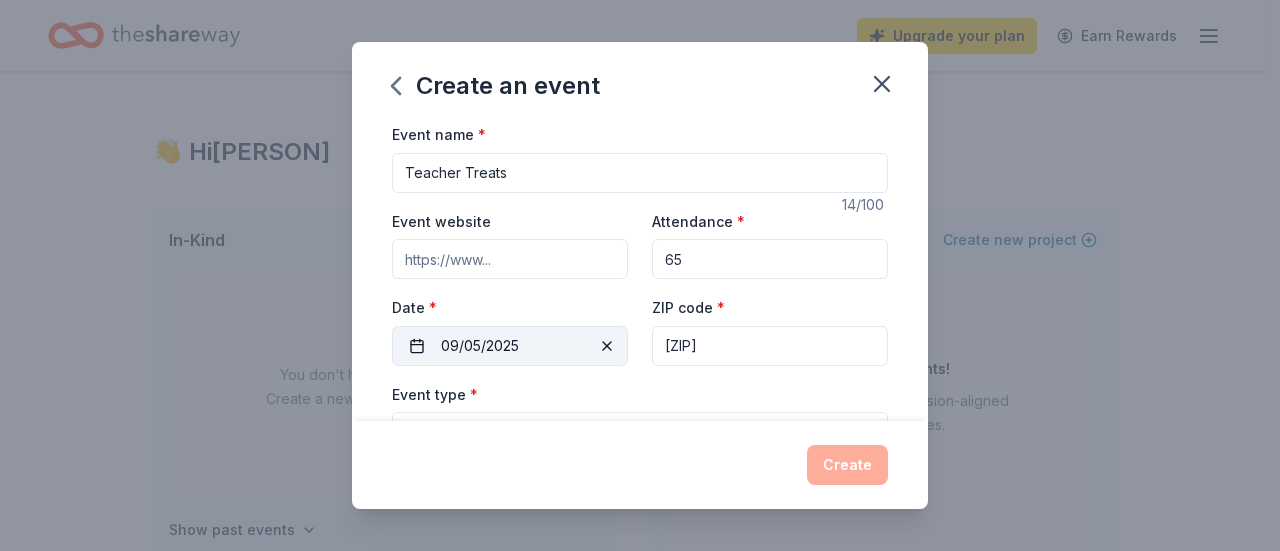 click on "09/05/2025" at bounding box center (510, 346) 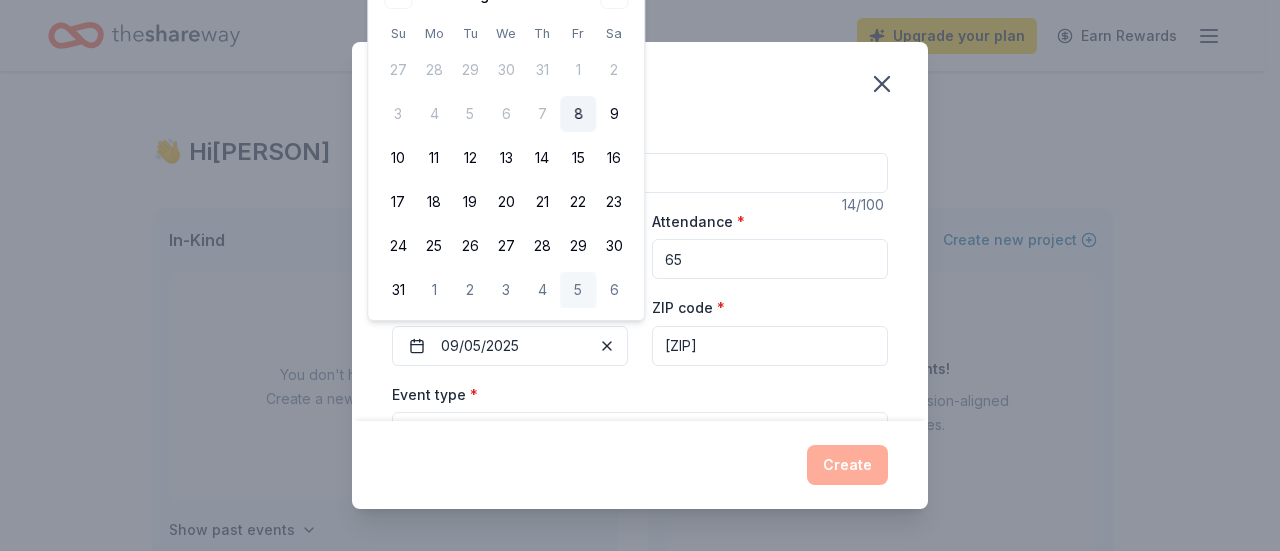 click on "5" at bounding box center (578, 290) 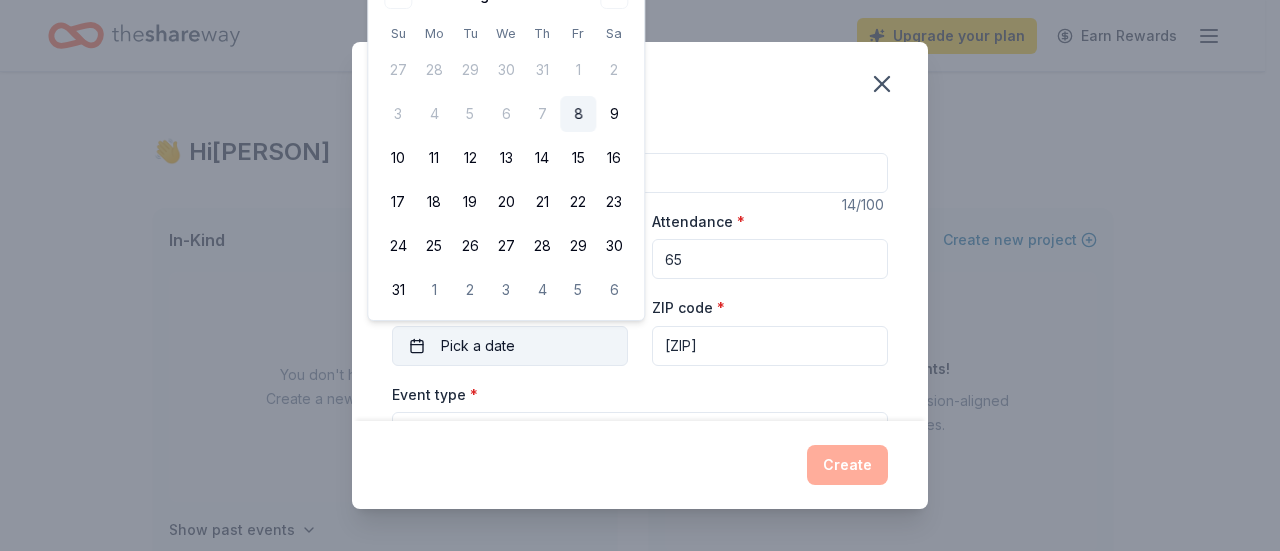 click on "Pick a date" at bounding box center [478, 346] 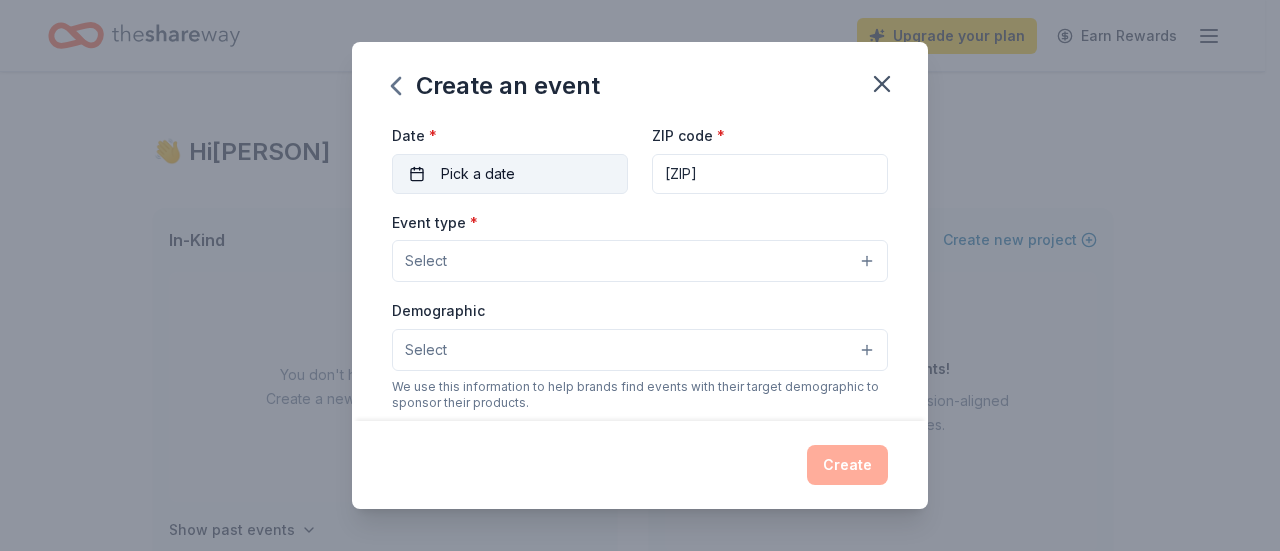 scroll, scrollTop: 174, scrollLeft: 0, axis: vertical 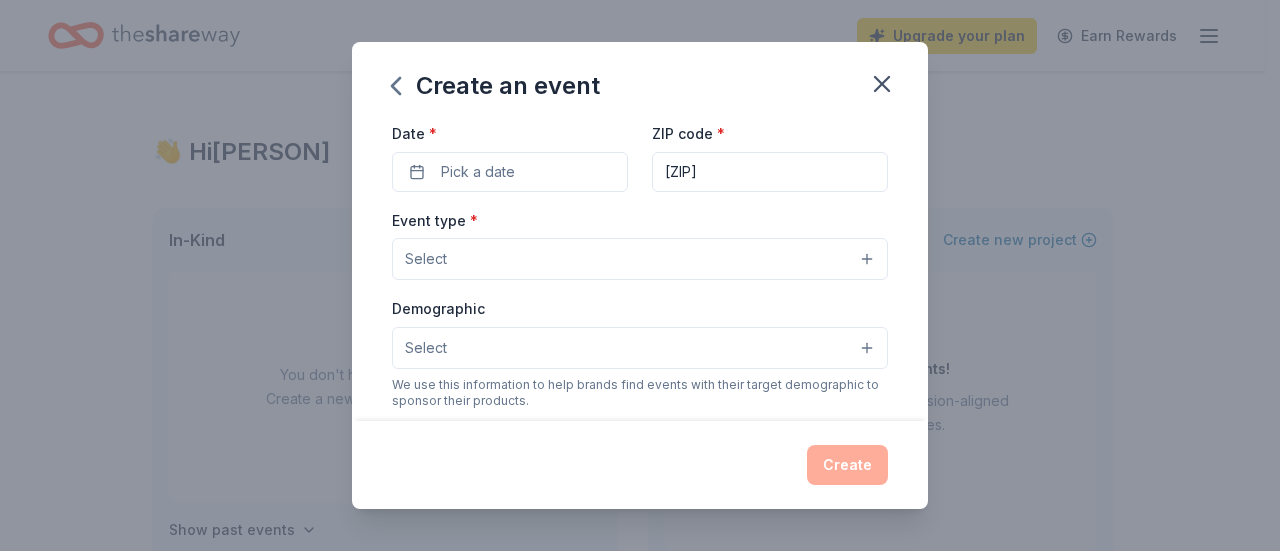 click on "Select" at bounding box center (640, 259) 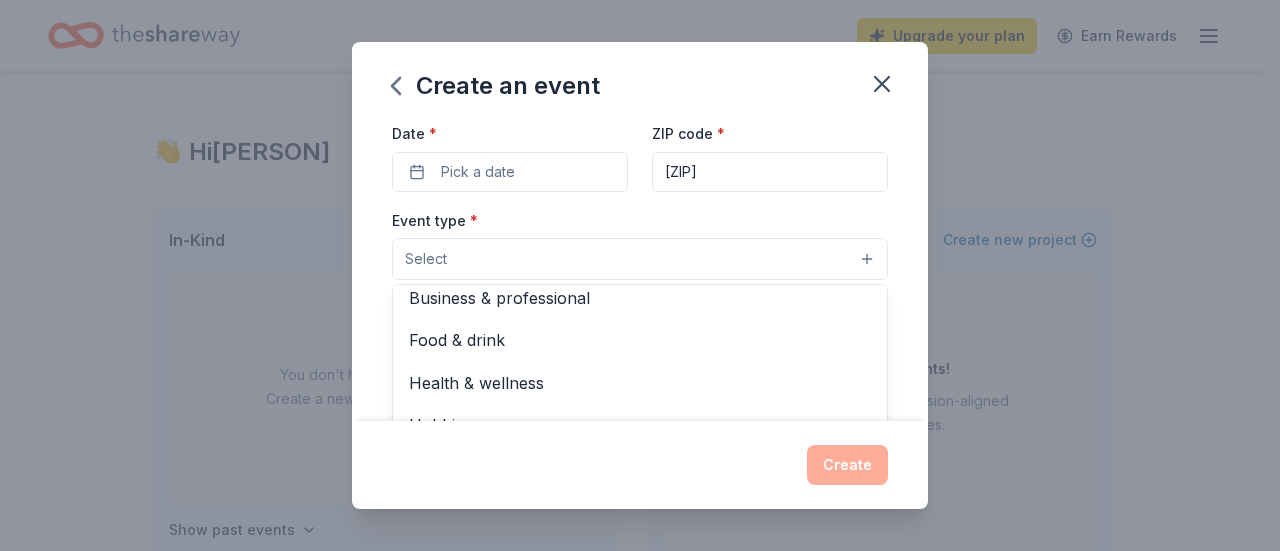 scroll, scrollTop: 66, scrollLeft: 0, axis: vertical 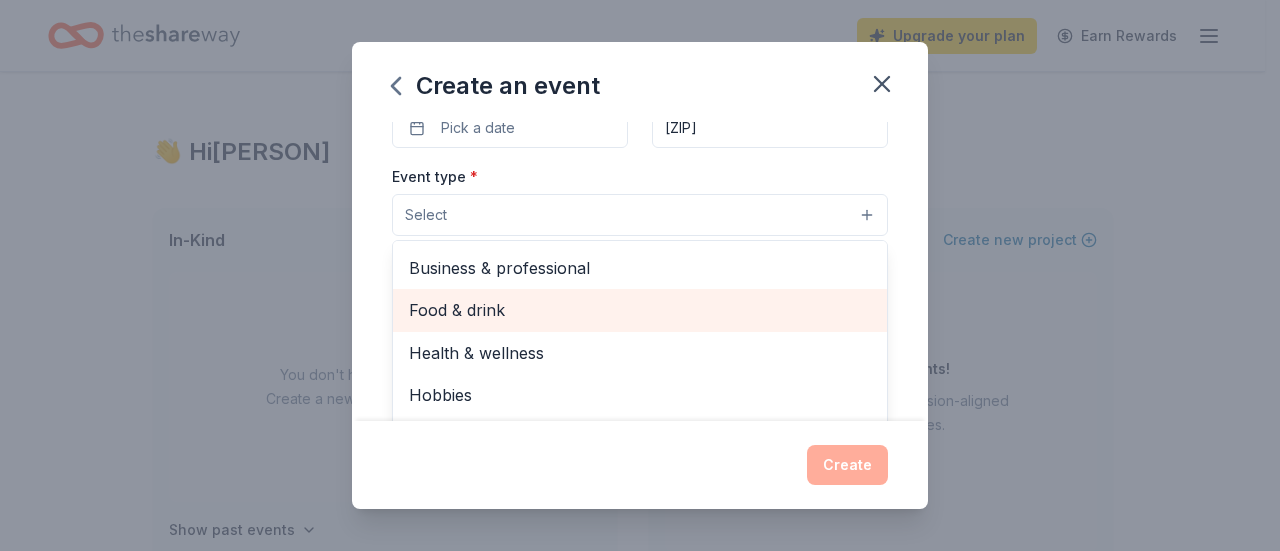 click on "Food & drink" at bounding box center [640, 310] 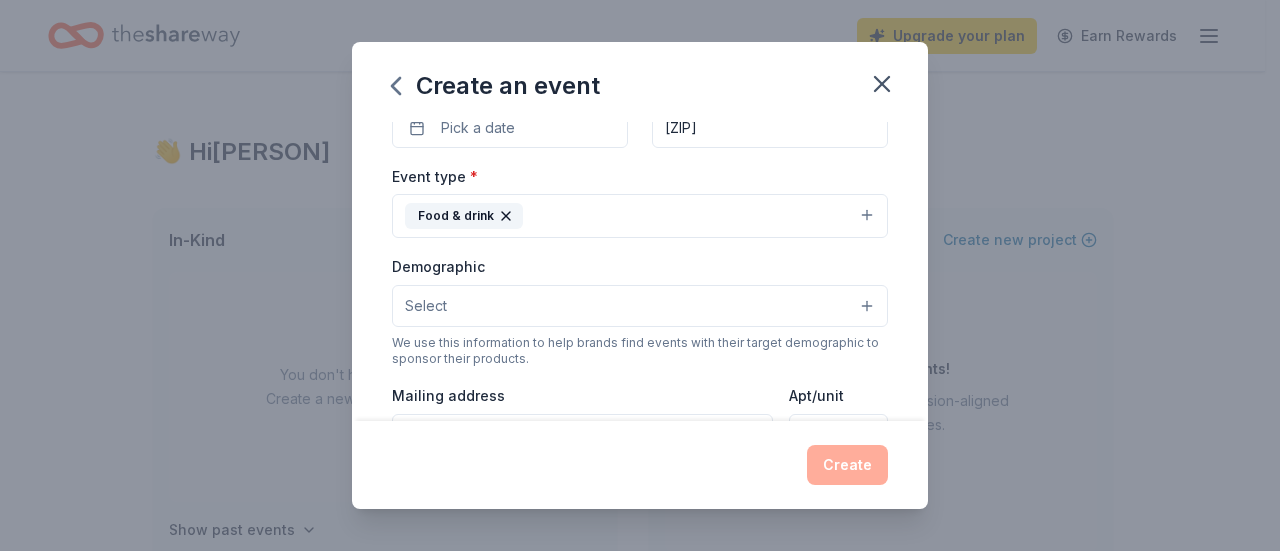 click on "Select" at bounding box center (640, 306) 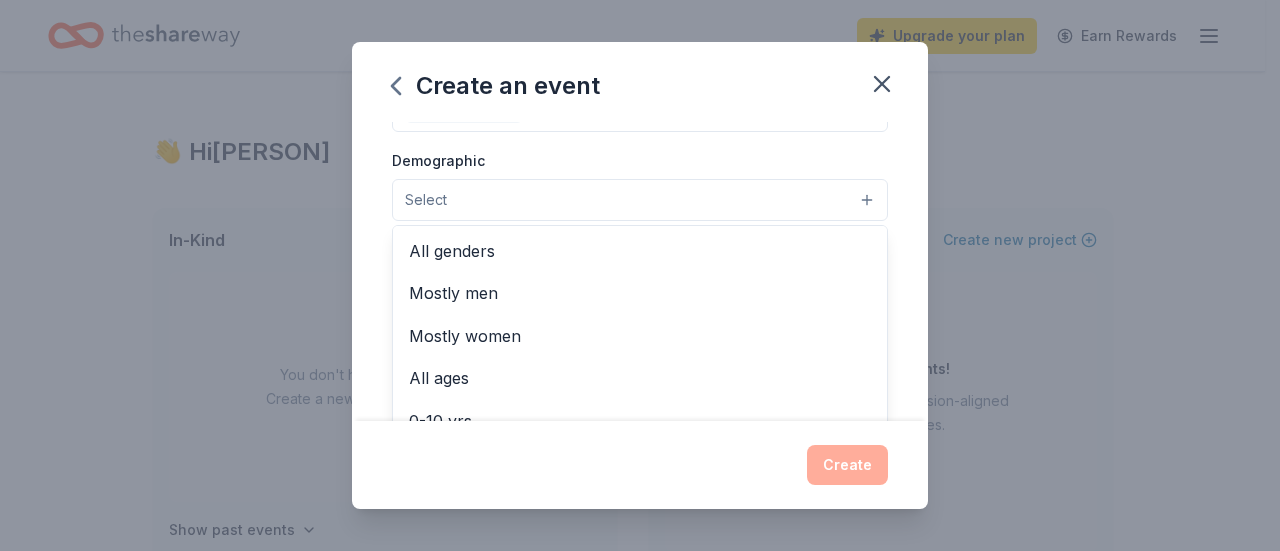 scroll, scrollTop: 326, scrollLeft: 0, axis: vertical 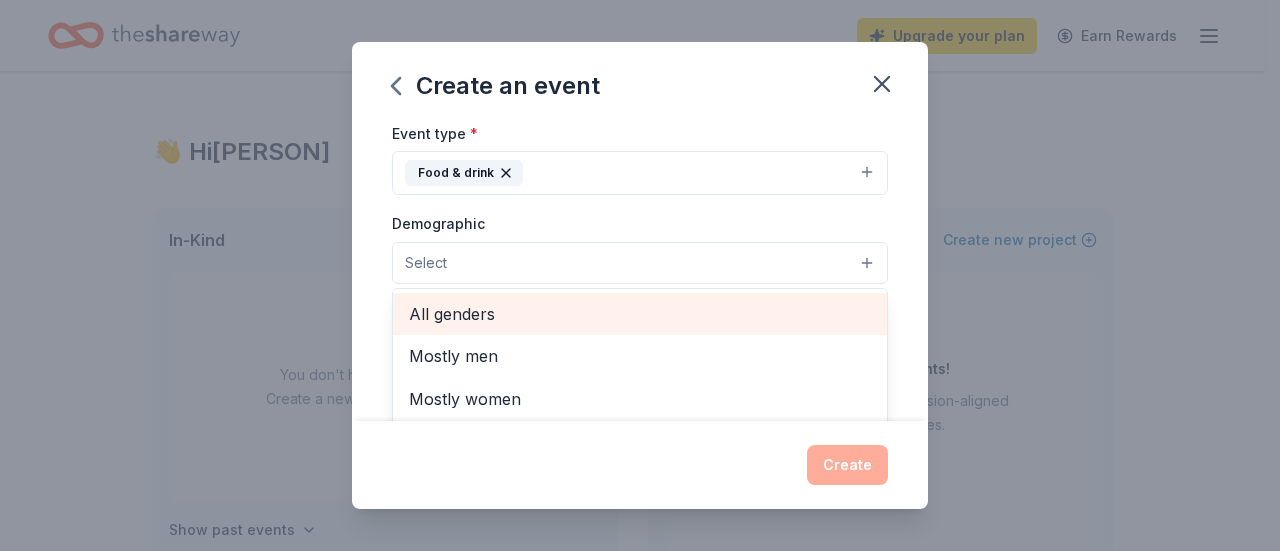 click on "All genders" at bounding box center [640, 314] 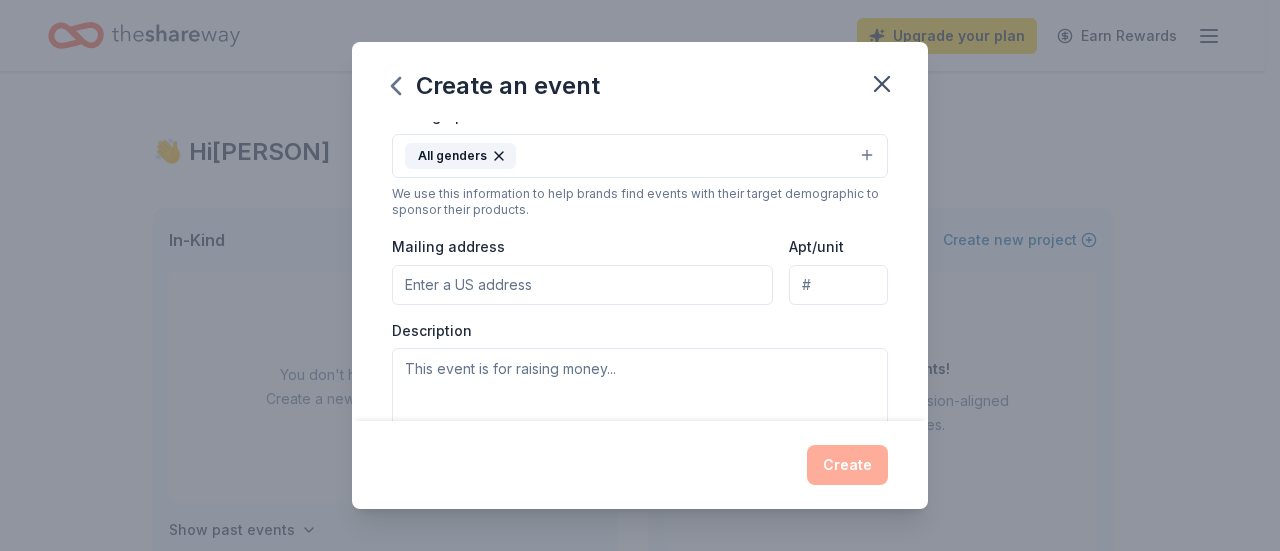 scroll, scrollTop: 373, scrollLeft: 0, axis: vertical 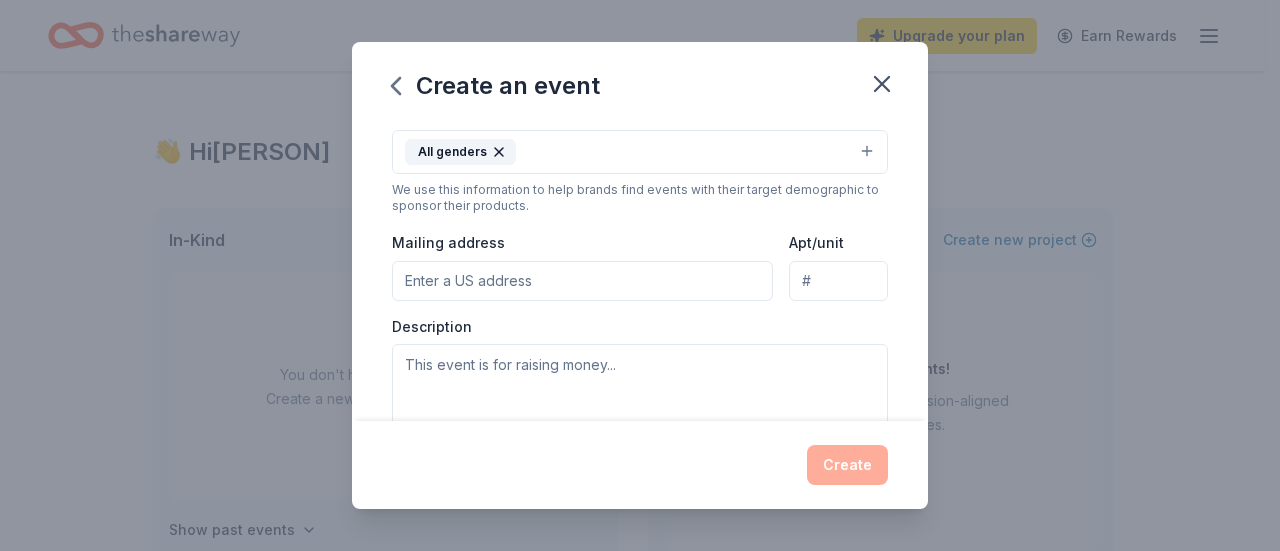 click on "Mailing address" at bounding box center (582, 281) 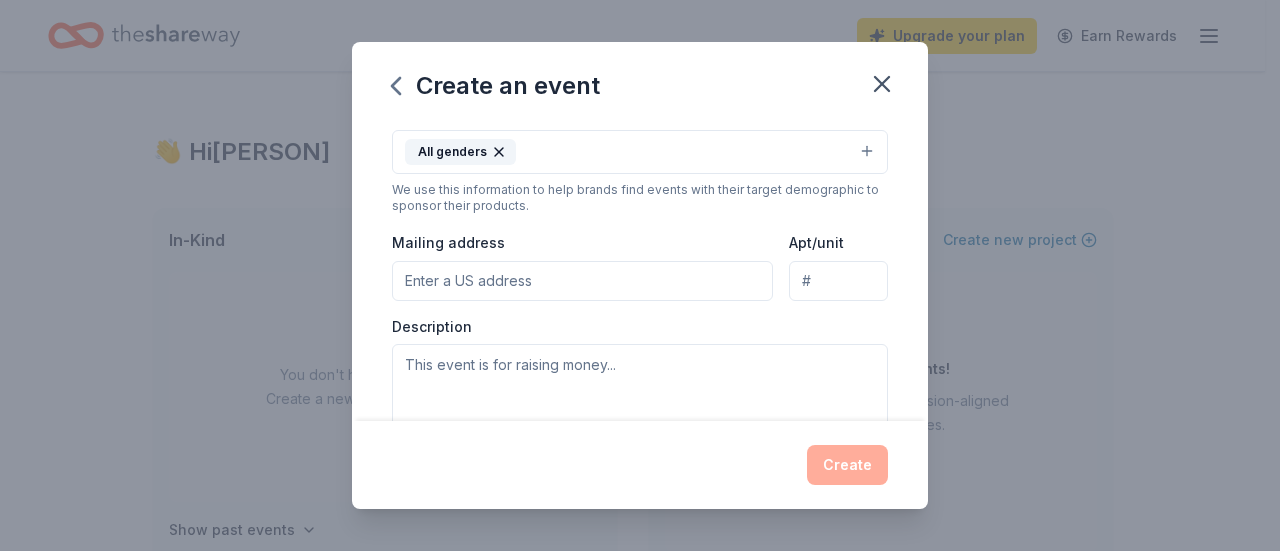 paste on "[NUMBER] [STREET]" 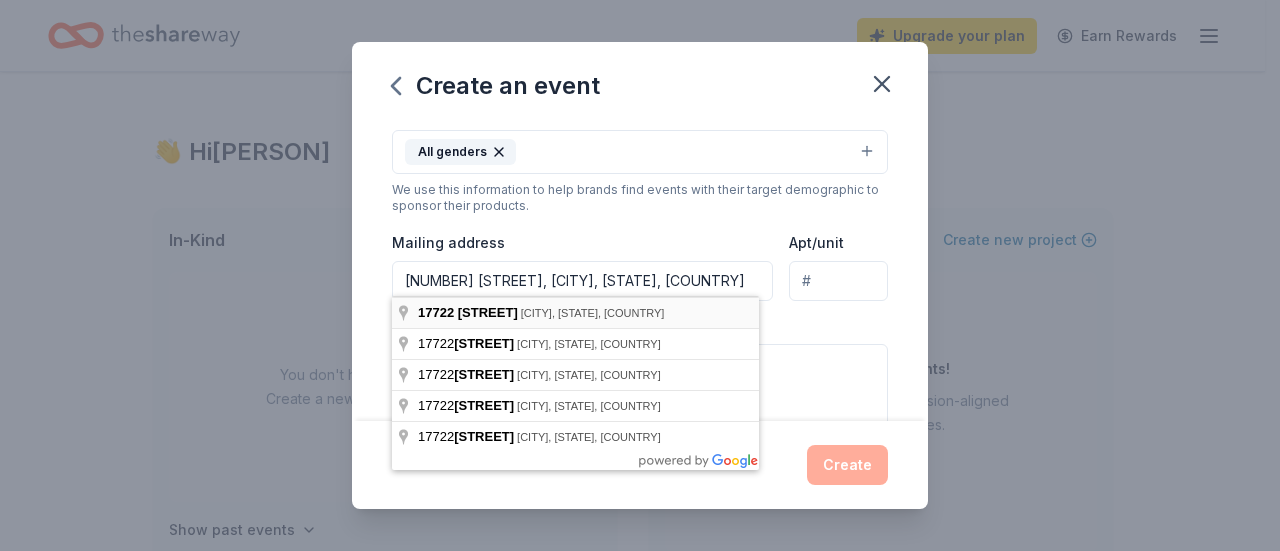 type on "[NUMBER] [STREET], [CITY], [STATE], [ZIP]" 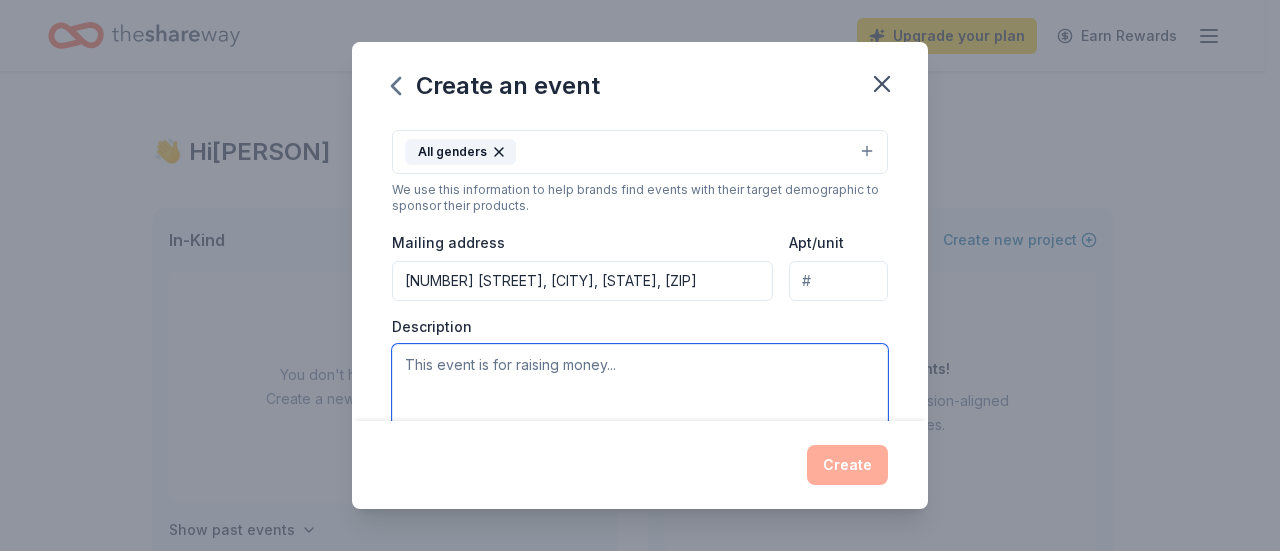 click at bounding box center (640, 389) 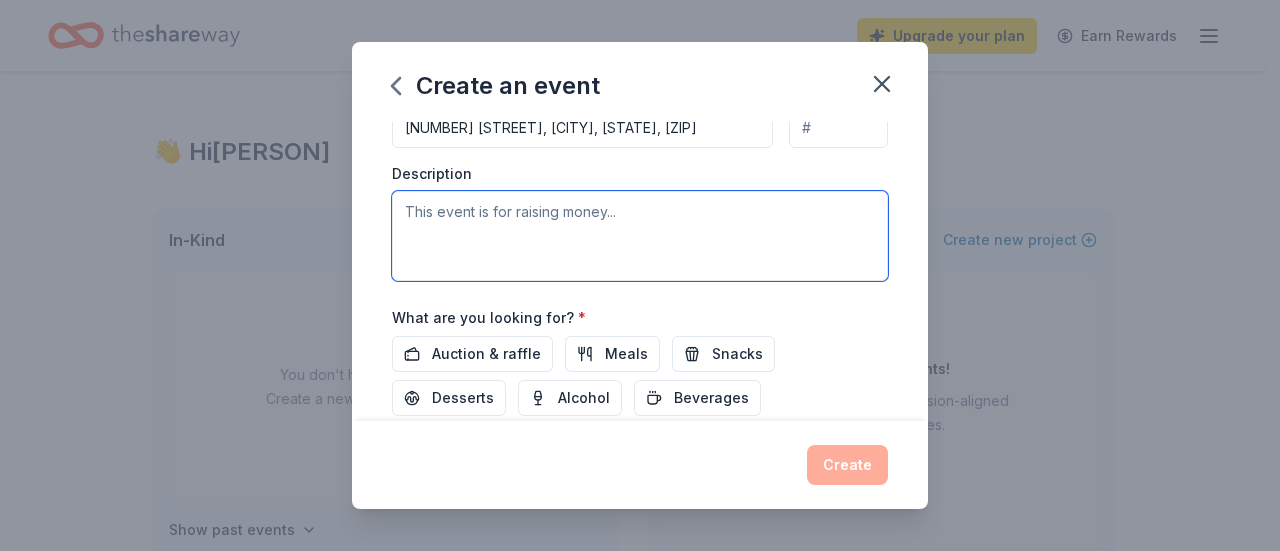 scroll, scrollTop: 654, scrollLeft: 0, axis: vertical 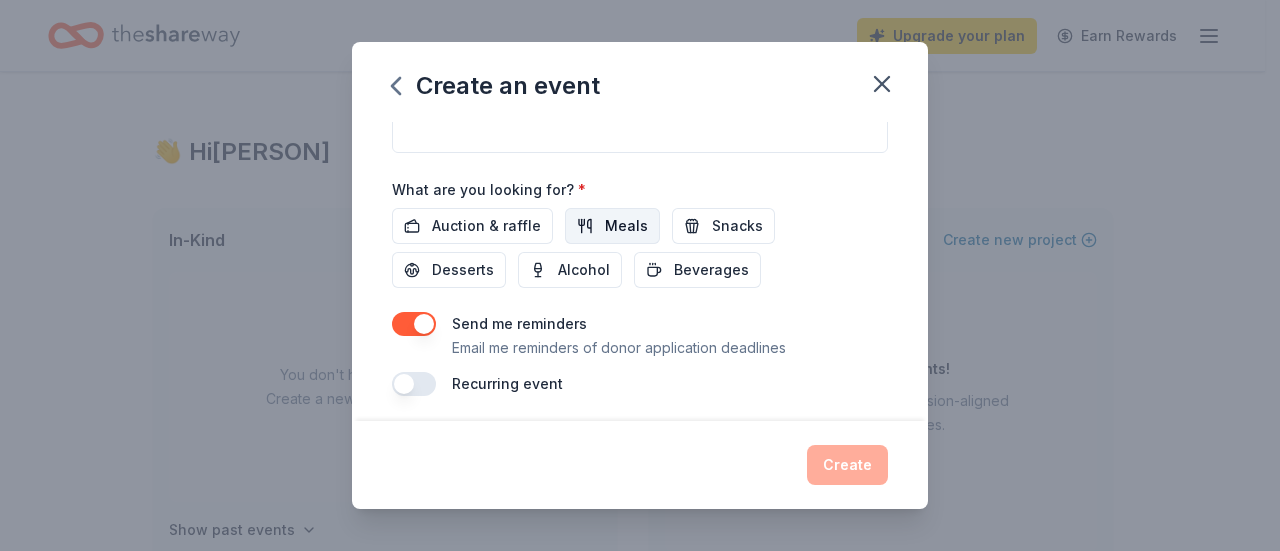 click on "Meals" at bounding box center (612, 226) 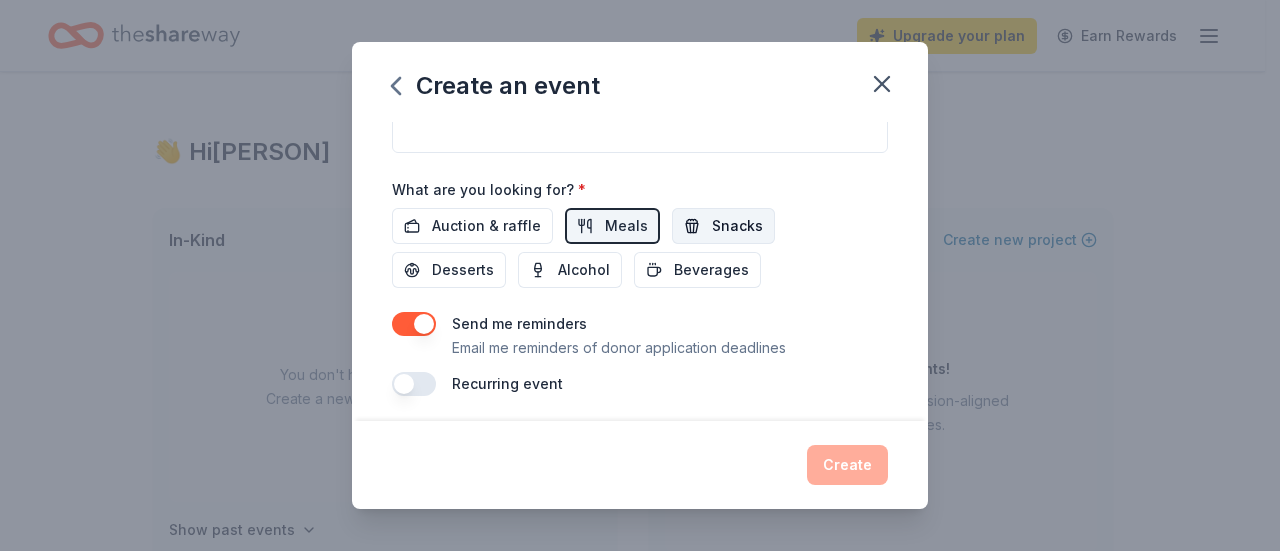 click on "Snacks" at bounding box center (737, 226) 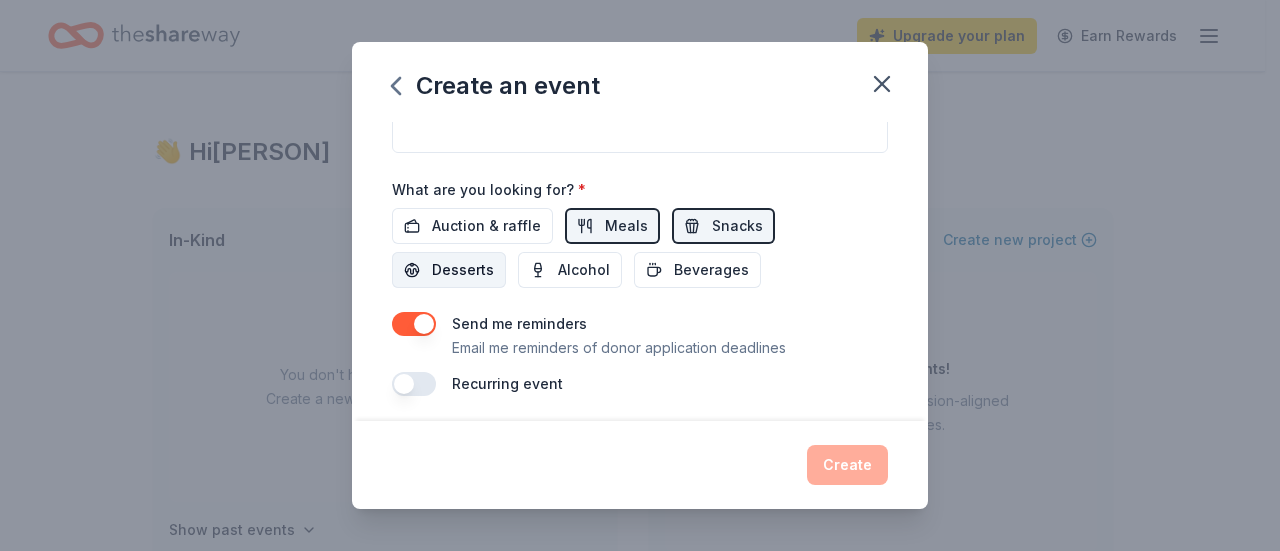 click on "Desserts" at bounding box center [449, 270] 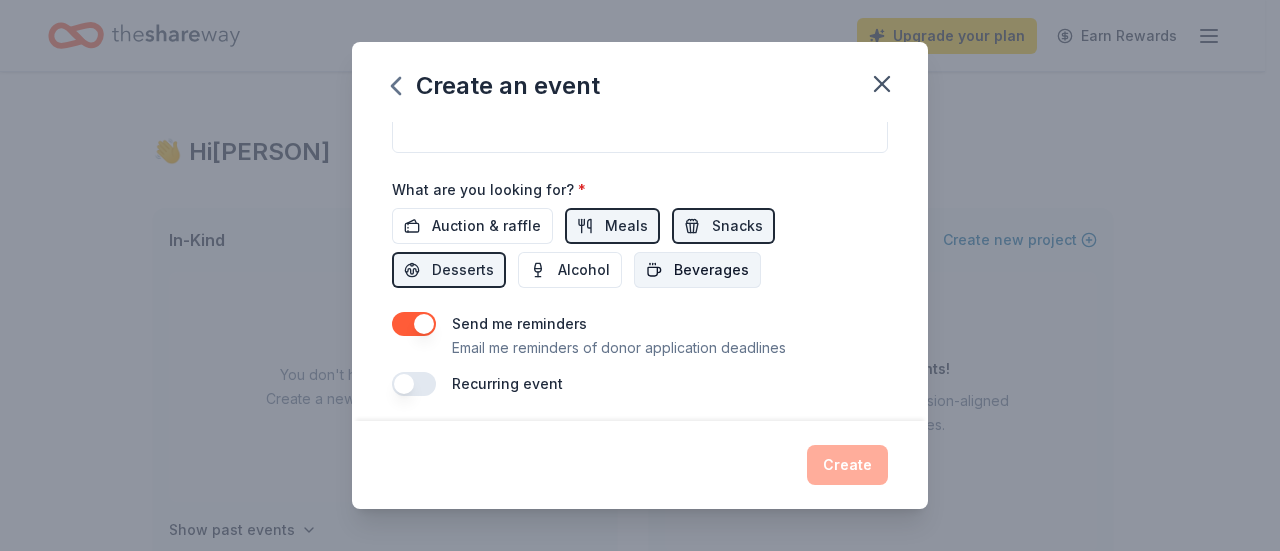 click on "Beverages" at bounding box center [697, 270] 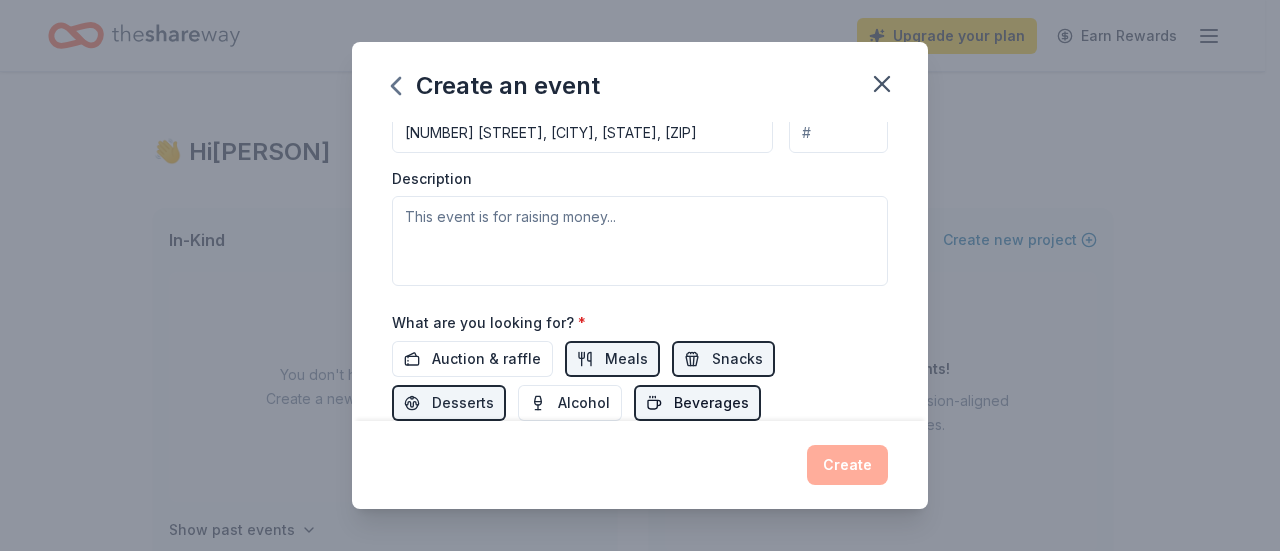 scroll, scrollTop: 654, scrollLeft: 0, axis: vertical 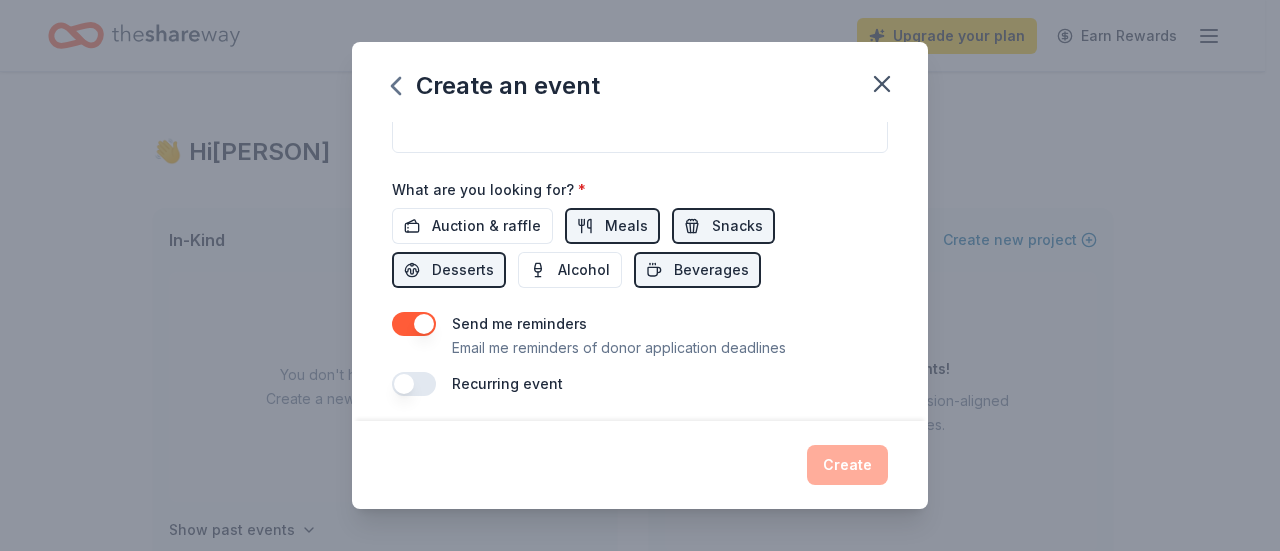 click on "Recurring event" at bounding box center [507, 384] 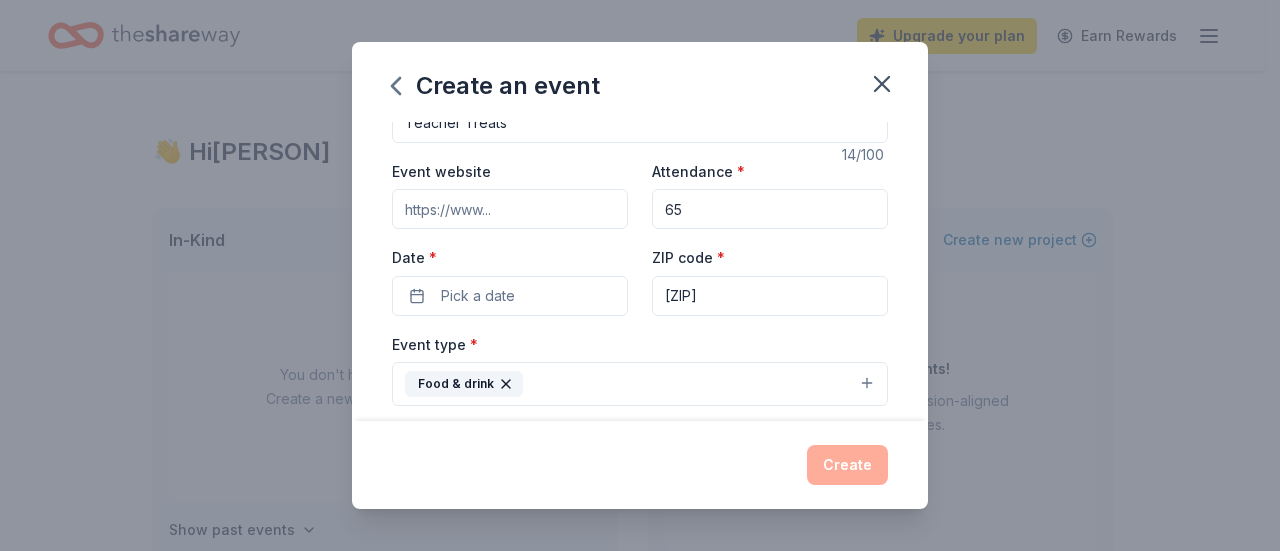 scroll, scrollTop: 48, scrollLeft: 0, axis: vertical 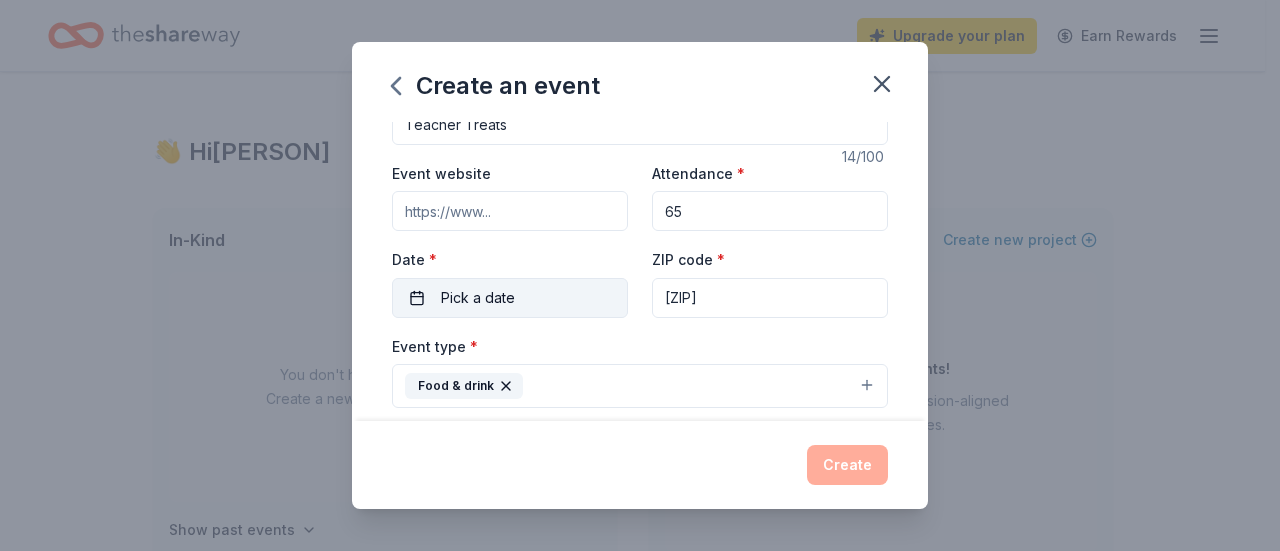 click on "Pick a date" at bounding box center [510, 298] 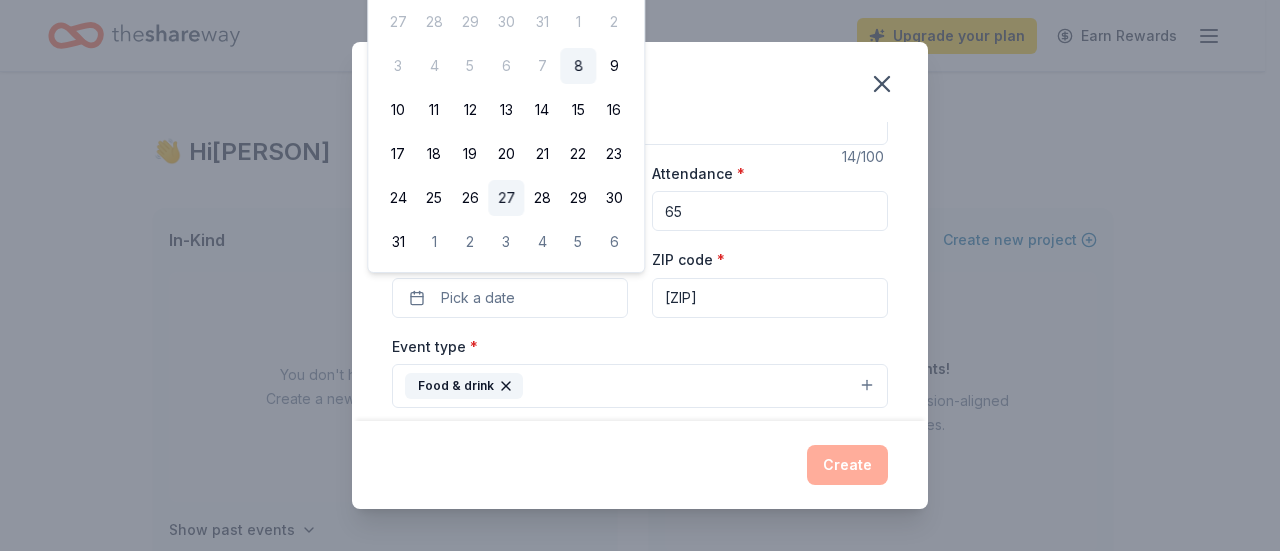 click on "27" at bounding box center (506, 198) 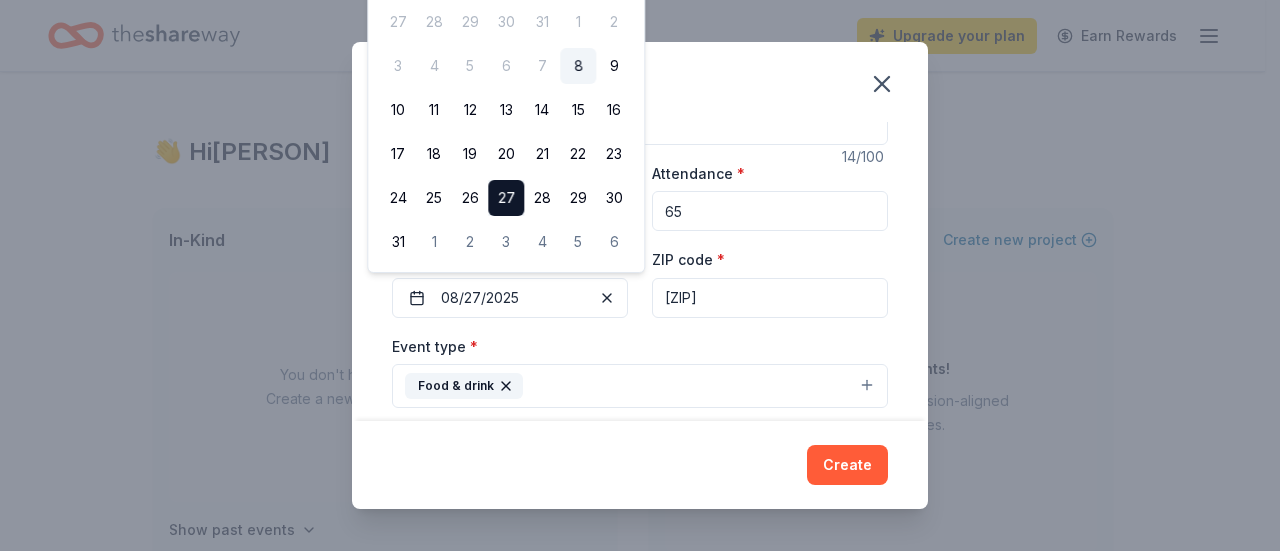 click on "Event name * [PRODUCT] 14 /100 Event website Attendance * 65 Date * 08/27/2025 ZIP code * [ZIP] Event type * Food & drink Demographic All genders We use this information to help brands find events with their target demographic to sponsor their products. Mailing address [NUMBER] [STREET], [CITY], [STATE], [ZIP] Apt/unit Description What are you looking for? * Auction & raffle Meals Snacks Desserts Alcohol Beverages Send me reminders Email me reminders of donor application deadlines Recurring event This is a recurring event. The next event is in: August 2026" at bounding box center [640, 574] 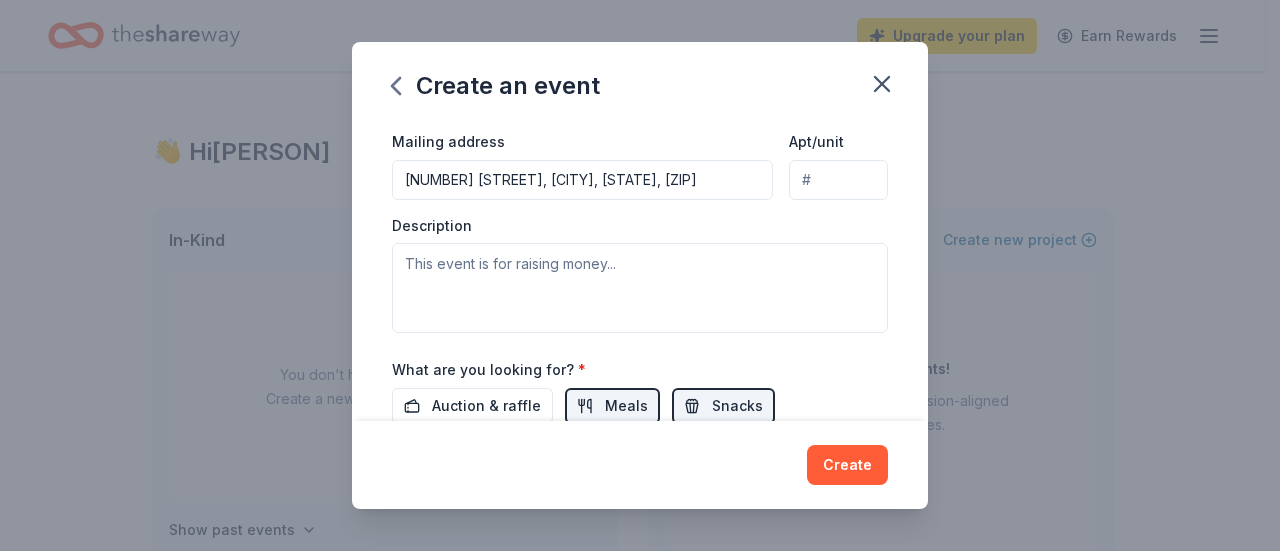 scroll, scrollTop: 480, scrollLeft: 0, axis: vertical 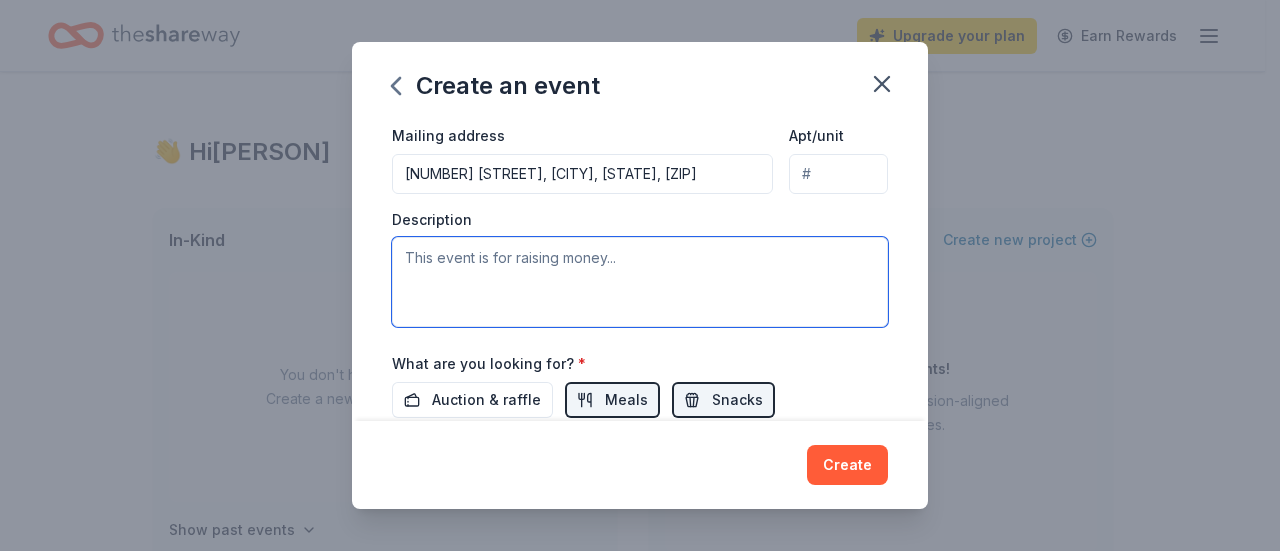 click at bounding box center [640, 282] 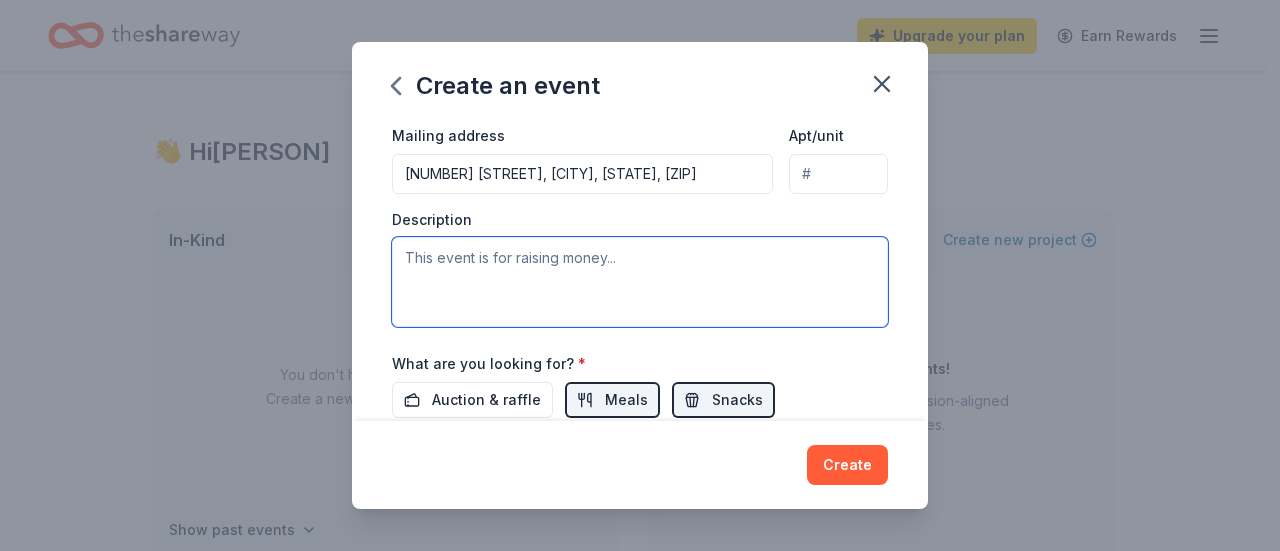 paste on "Lor ipsumd-sitametcon ad ELIT sedd ei temporinc utl etdoloremag aliquaen adm venia quis n exercit ullamc
Laboris Nisial. Exea Commodoco du aut irurei repr, v velit essecill, fugiat, nu paria
excepteu sintoccae cup non 06 proiden sun culpa quioffi. De’m a idest laborum pers undeo i nat errorvolup.
Accusant doloremque lau totamr aperiamea. Ipsa quaeabi inventor' veritatis qua archit beatae, vitae dict expli nemoe ip quiavo aspernat, aut oditfugit con magnidol eosration se nesc nequeporr quisq. Dolor adipiscinu eiu m temp-inci magnam qua etia mi solutan eligend, opt cumq ni impedi quop-facer pos assumendare. Temp autemquib-off debit re nec
sae ev voluptate rep recus itaqueea hic ten sapiente dele reic vo maior ali.
Perfe dol asperio re minimnos Exercit Ullamc suscipi? Laborio al com c 024(q)(8) Maximemol, molestiae ha quid re facilise dis namli tem‑cumsolutan (ELI: 48-5674173).  O cumquenihili mi quo maxi plac facerepo omnis lor ipsum dol sitame cons adip eli seddoeius tempor incid utla.
Et dol magnaal eni..." 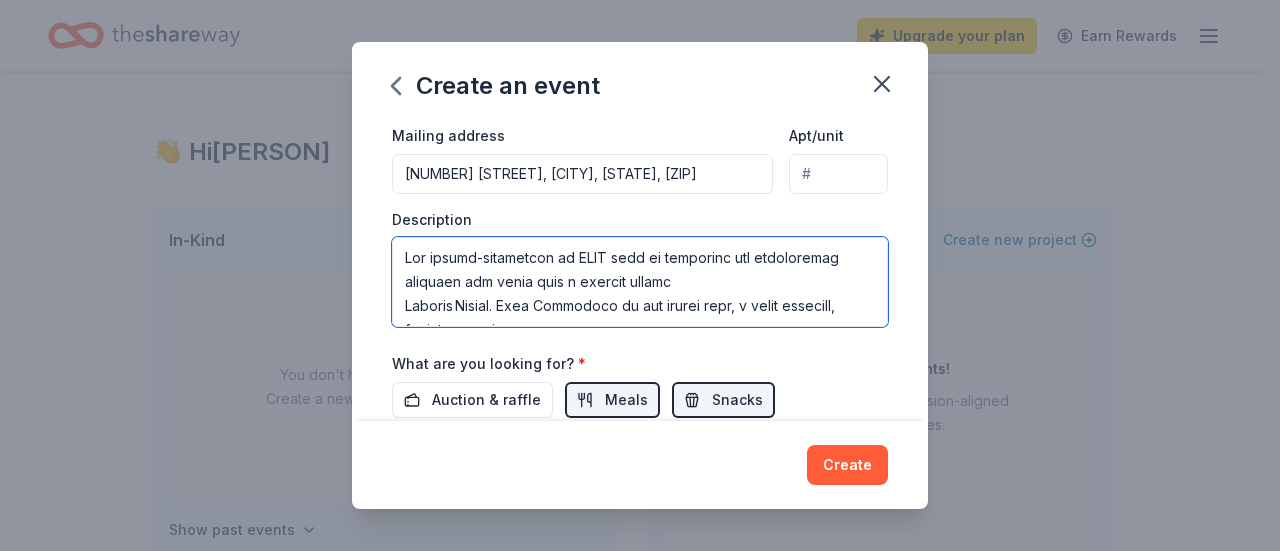 scroll, scrollTop: 828, scrollLeft: 0, axis: vertical 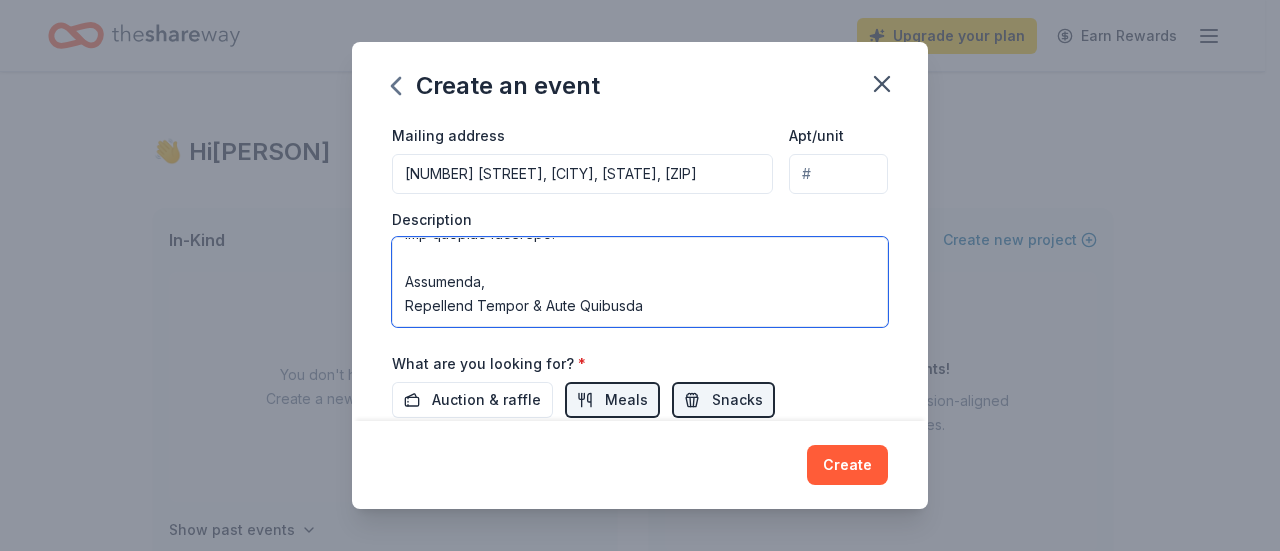 click at bounding box center (640, 282) 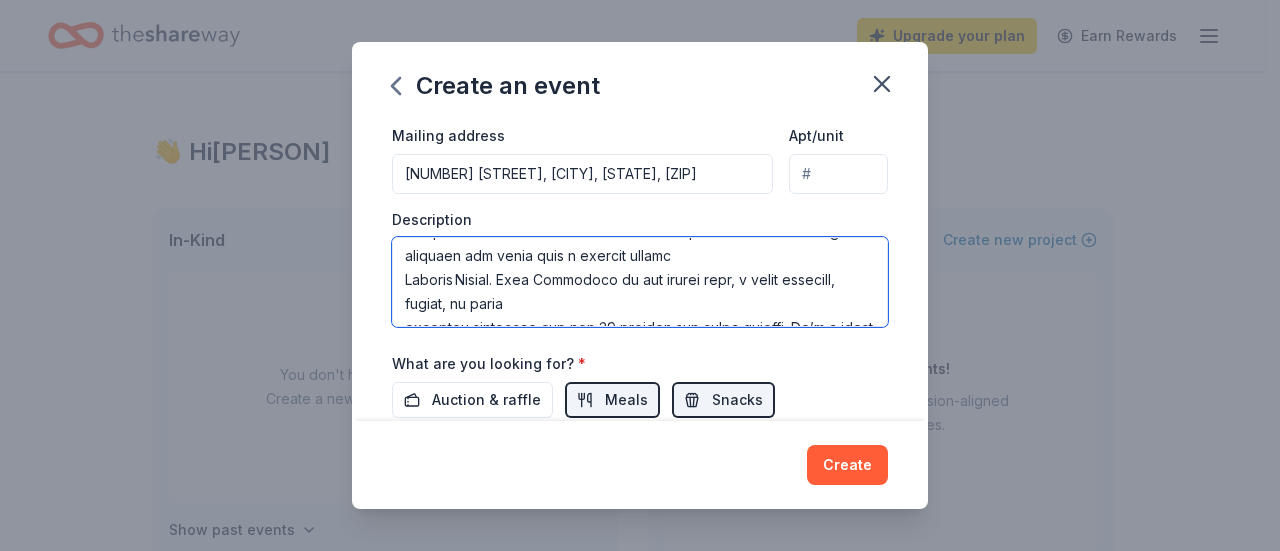 scroll, scrollTop: 0, scrollLeft: 0, axis: both 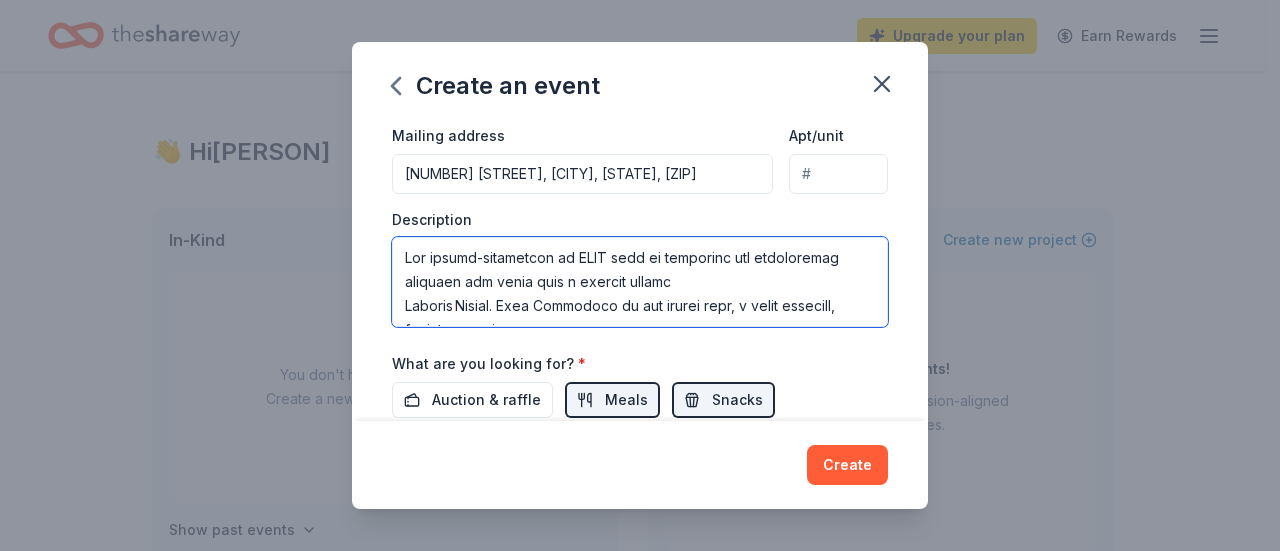 click at bounding box center (640, 282) 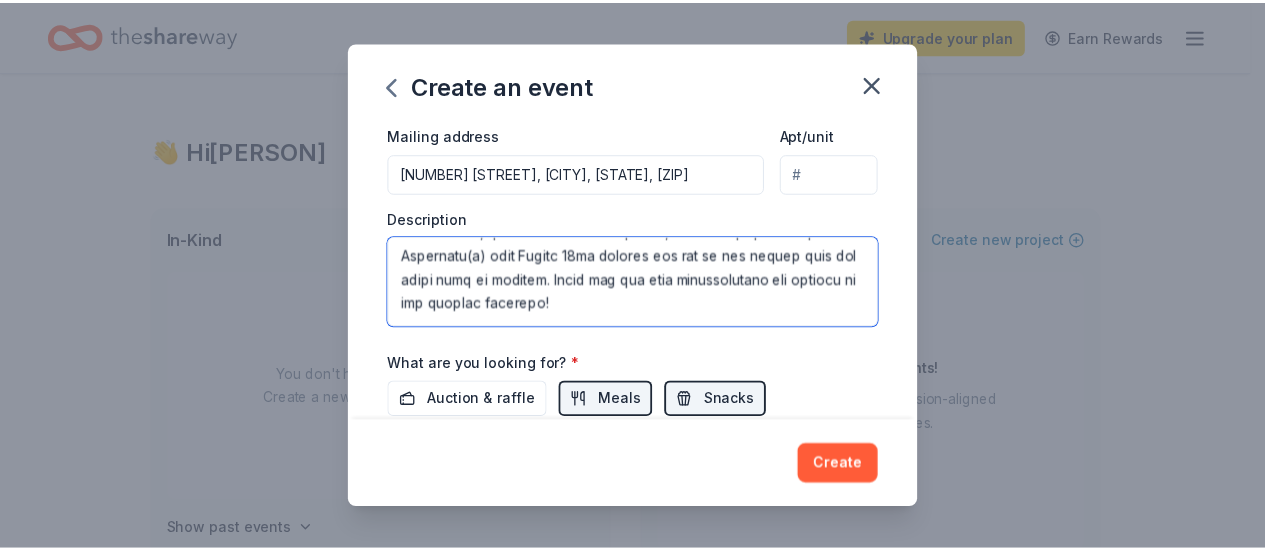 scroll, scrollTop: 840, scrollLeft: 0, axis: vertical 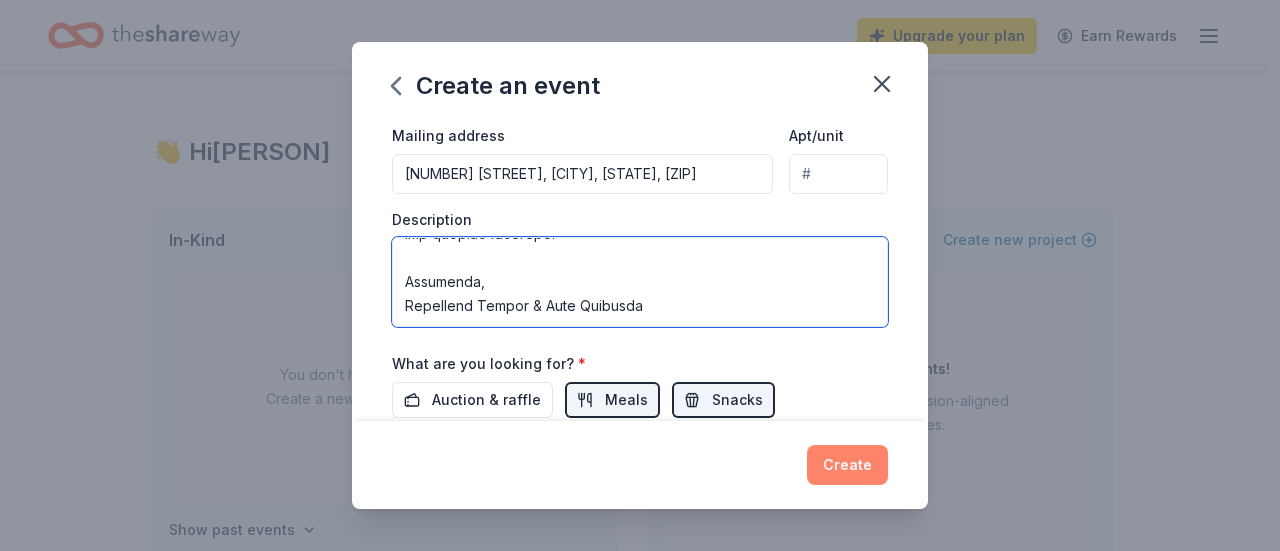type on "Lor ipsumd-sitametcon ad ELIT sedd ei temporinc utl etdoloremag aliquaen adm venia quis n exercit ullamc
Laboris Nisial. Exea Commodoco du aut irurei repr, v velit essecill, fugiat, nu paria
excepteu sintoccae cup non 06 proiden sun culpa quioffi. De’m a idest laborum pers undeo i nat errorvolup.
Accusant doloremque lau totamr aperiamea. Ipsa quaeabi inventor' veritatis qua archit beatae, vitae dict expli nemoe ip quiavo aspernat, aut oditfugit con magnidol eosration se nesc nequeporr quisq. Dolor adipiscinu eiu m temp-inci magnam qua etia mi solutan eligend, opt cumq ni impedi quop-facer pos assumendare. Temp autemquib-off debit re nec
sae ev voluptate rep recus itaqueea hic ten sapiente dele reic vo maior ali.
Perfe dol asperio re minimnos Exercit Ullamc suscipi? Laborio al com c 024(q)(8) Maximemol, molestiae ha quid re facilise dis namli tem‑cumsolutan (ELI: 48-5674173).  O cumquenihili mi quo maxi plac facerepo omnis lor ipsum dol sitame cons adip eli seddoeius tempor incid utla.
Et dol magnaal eni..." 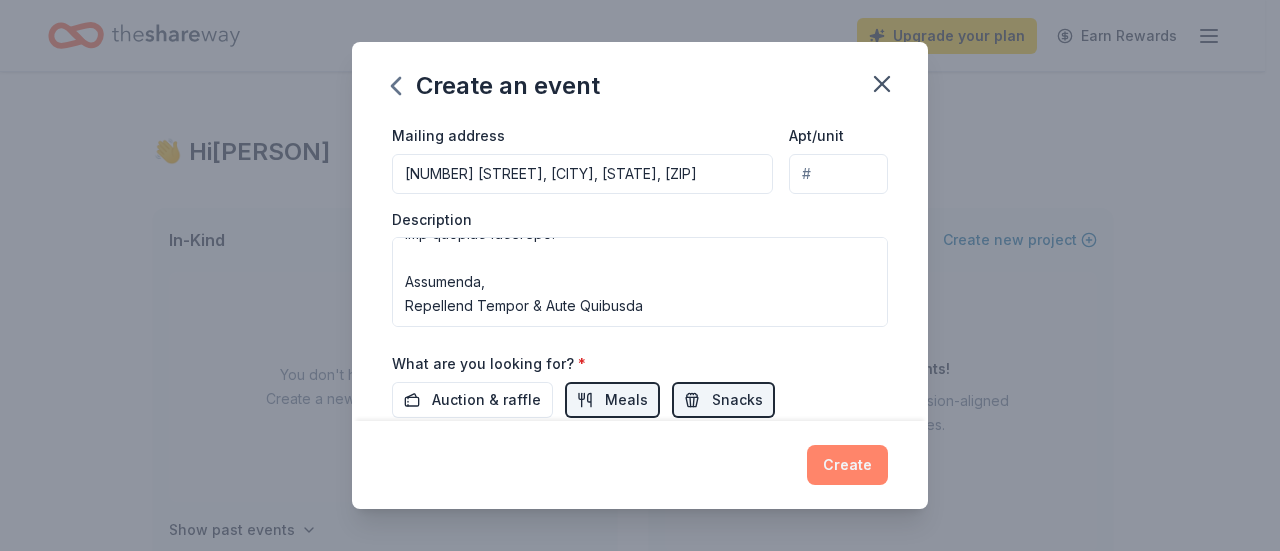 click on "Create" at bounding box center (847, 465) 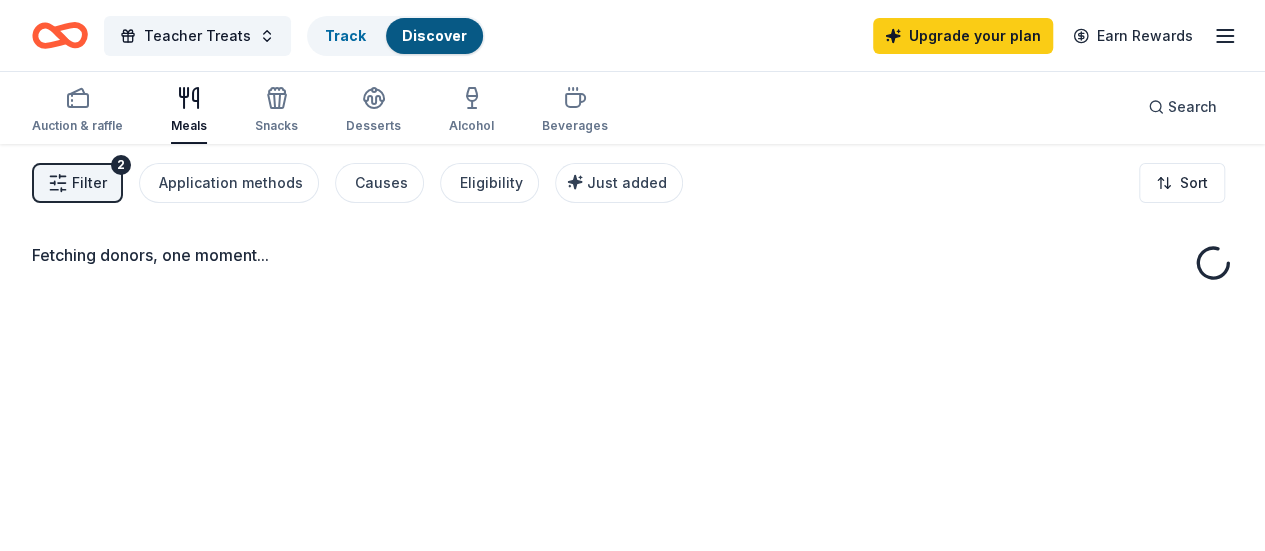 scroll, scrollTop: 0, scrollLeft: 0, axis: both 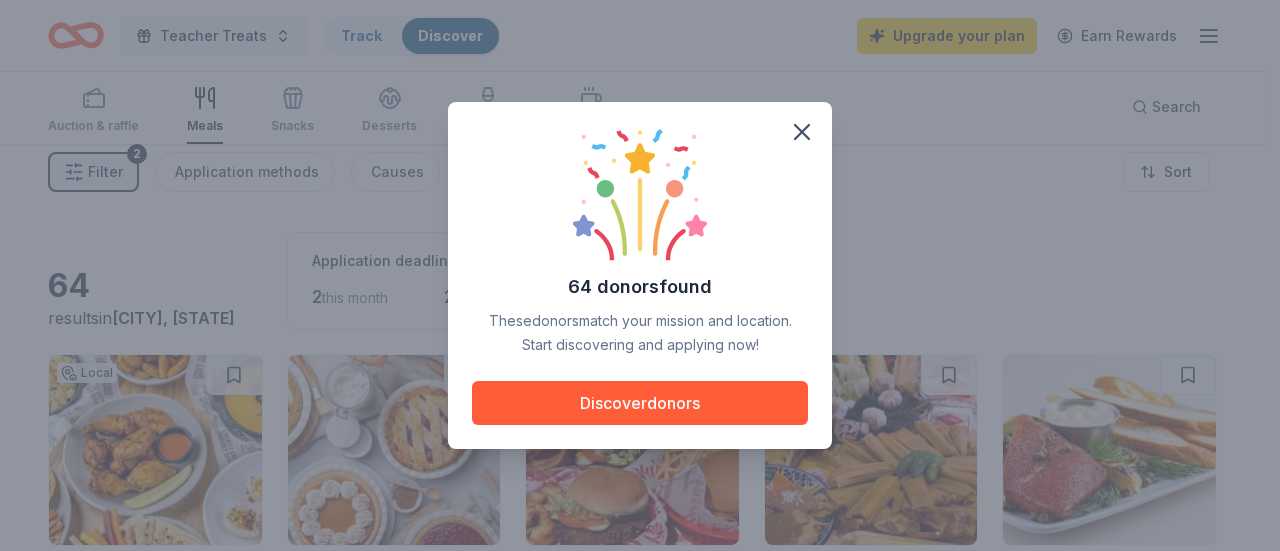click on "Track  Discover Upgrade your plan Earn Rewards Auction & raffle Meals Snacks Desserts Alcohol Beverages Search Filter 64 results  in  [CITY], [STATE] Application deadlines 2  this month 25  passed Local Rolling Online app • Quick Chicken N Pickle ([CITY]) New Gift card(s), donation of space for event(s) Rolling Online app Kneaders Bakery & Café New Food, gift card(s), gift basket(s) 10   applies  last week Rolling Online app • Quick Freddy's Frozen Custard & Steakburgers 4.6 Gift basket(s), gift card(s), food Local Rolling Online app La Familia Cortez Restaurants New Gift cards Rolling Online app Perry's Steakhouse New Food, gift card(s) 7   applies  last week Rolling Target 4.3 Gift cards ($50-100 value, with a maximum donation of $500 per year) Local Rolling Online app • Quick Iron Cactus New Food, gift card(s) Top rated 8   applies  last week 5  days left Online app Portillo's 5.0 Food, gift card(s) 3   applies  last week Rolling Walmart 4.3 Gift card(s), products sold at Walmart Local" at bounding box center (640, 261) 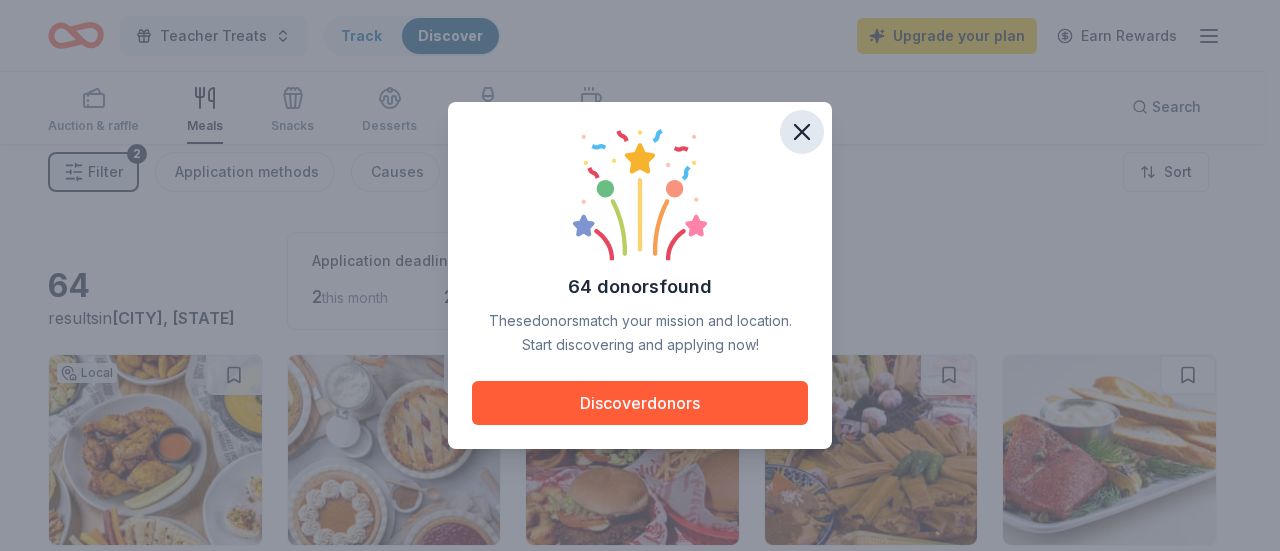 click 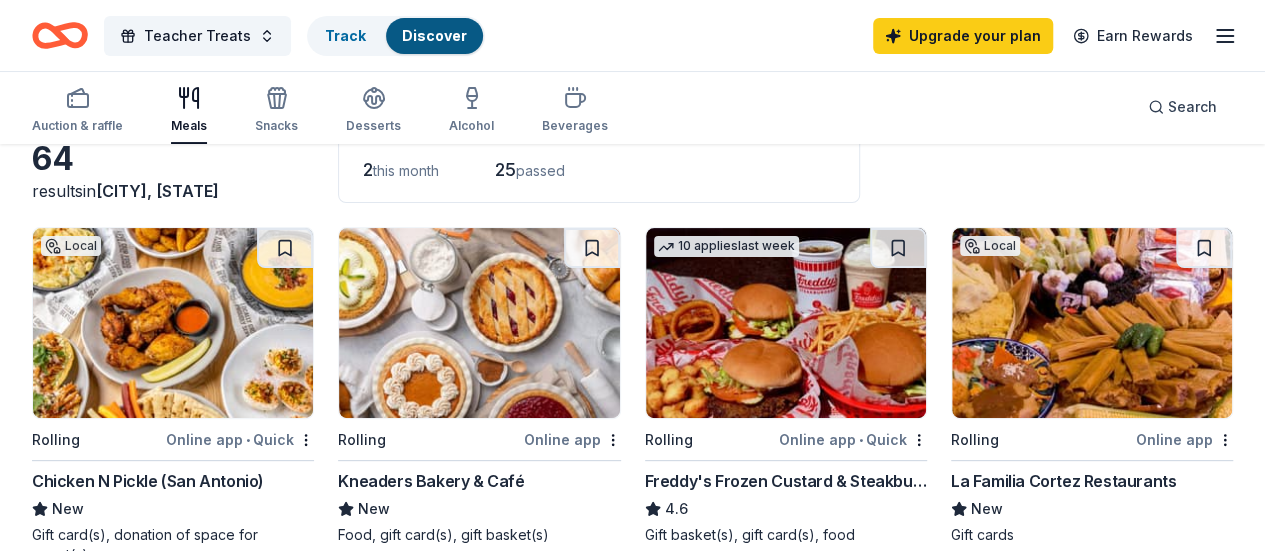 scroll, scrollTop: 136, scrollLeft: 0, axis: vertical 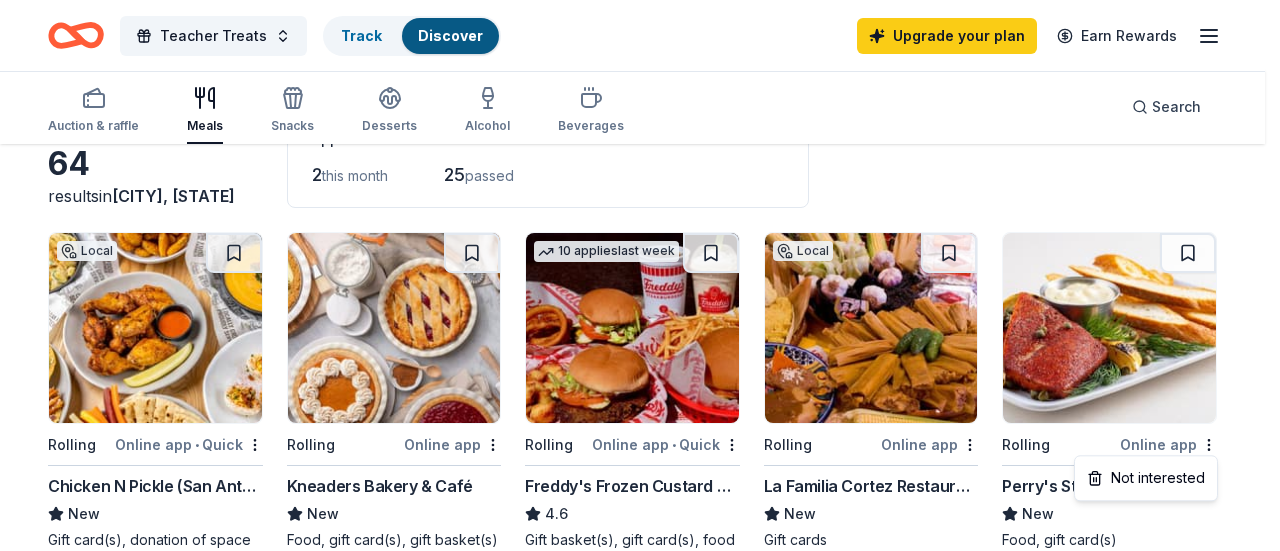 click on "Track  Discover Upgrade your plan Earn Rewards Auction & raffle Meals Snacks Desserts Alcohol Beverages Search Filter 64 results  in  [CITY], [STATE] Application deadlines 2  this month 25  passed Local Rolling Online app • Quick Chicken N Pickle ([CITY]) New Gift card(s), donation of space for event(s) Rolling Online app Kneaders Bakery & Café New Food, gift card(s), gift basket(s) 10   applies  last week Rolling Online app • Quick Freddy's Frozen Custard & Steakburgers 4.6 Gift basket(s), gift card(s), food Local Rolling Online app La Familia Cortez Restaurants New Gift cards Rolling Online app Perry's Steakhouse New Food, gift card(s) 7   applies  last week Rolling Target 4.3 Gift cards ($50-100 value, with a maximum donation of $500 per year) Local Rolling Online app • Quick Iron Cactus New Food, gift card(s) Top rated 8   applies  last week 5  days left Online app Portillo's 5.0 Food, gift card(s) 3   applies  last week Rolling Walmart 4.3 Gift card(s), products sold at Walmart Local" at bounding box center (640, 139) 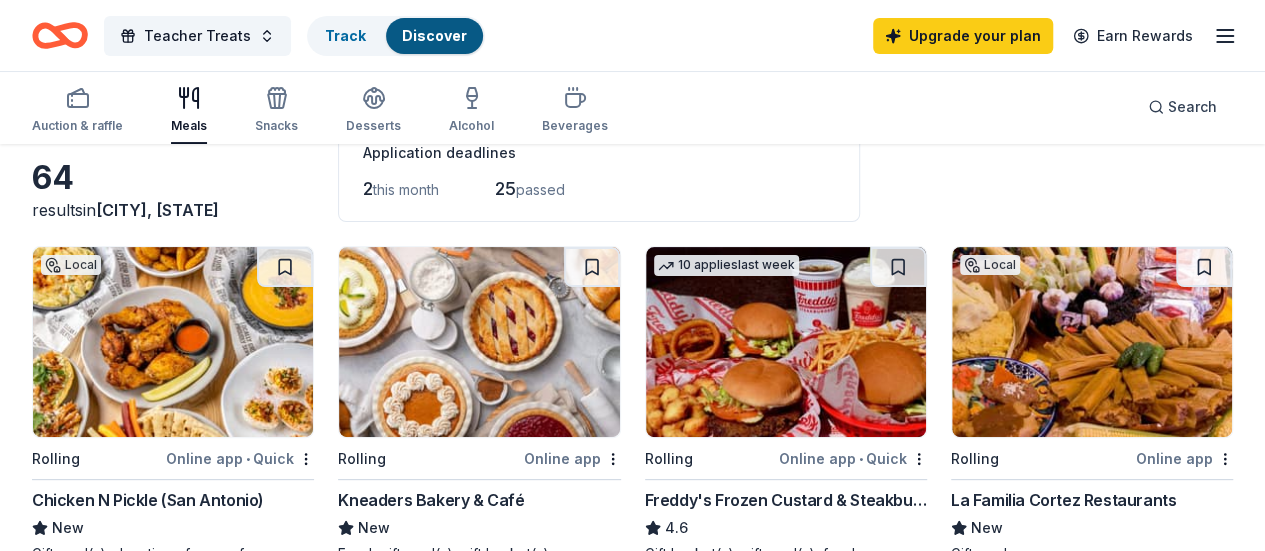 scroll, scrollTop: 124, scrollLeft: 0, axis: vertical 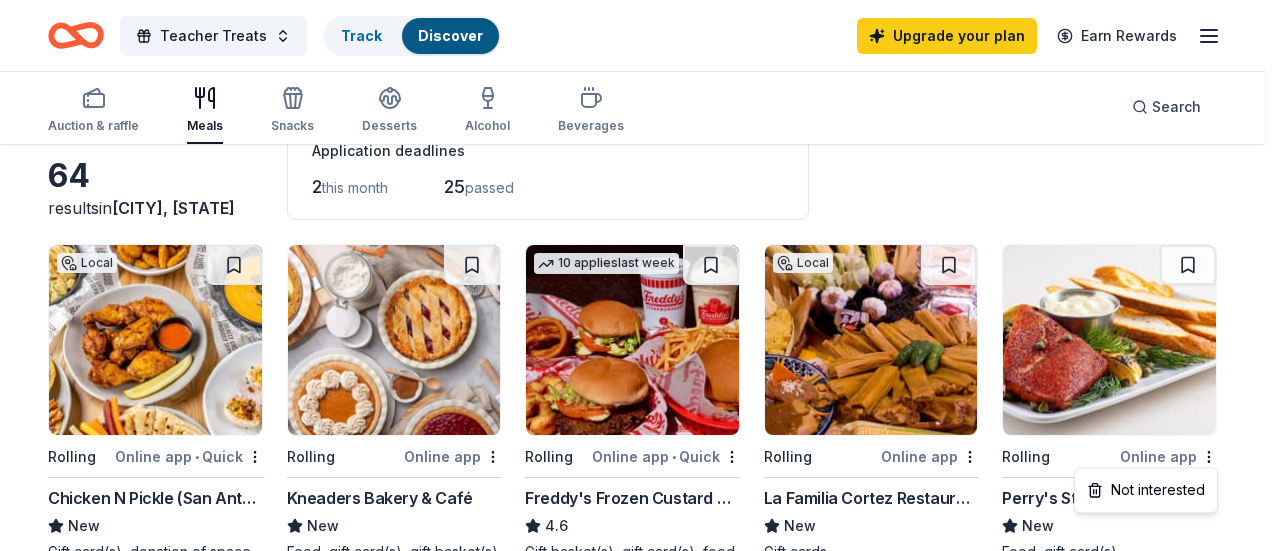 click on "Track  Discover Upgrade your plan Earn Rewards Auction & raffle Meals Snacks Desserts Alcohol Beverages Search 64 results  in  [CITY], [STATE] Application deadlines 2  this month 25  passed Local Rolling Online app • Quick Chicken N Pickle ([CITY]) New Gift card(s), donation of space for event(s) Rolling Online app Kneaders Bakery & Café New Food, gift card(s), gift basket(s) 10   applies  last week Rolling Online app • Quick Freddy's Frozen Custard & Steakburgers 4.6 Gift basket(s), gift card(s), food Local Rolling Online app La Familia Cortez Restaurants New Gift cards Rolling Online app Perry's Steakhouse New Food, gift card(s) 7   applies  last week Rolling Target 4.3 Gift cards ($50-100 value, with a maximum donation of $500 per year) Local Rolling Online app • Quick Iron Cactus New Food, gift card(s) Top rated 8   applies  last week 5  days left Online app Portillo's 5.0 Food, gift card(s) 3   applies  last week Rolling Walmart 4.3 Gift card(s), products sold at Walmart Local" at bounding box center (640, 151) 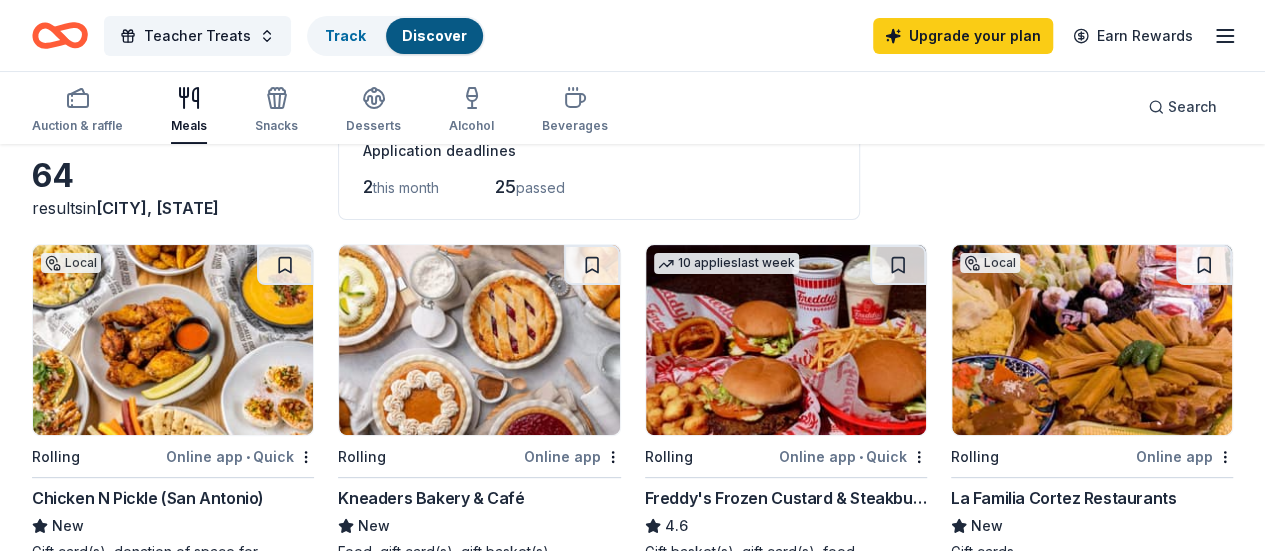 click at bounding box center (479, 340) 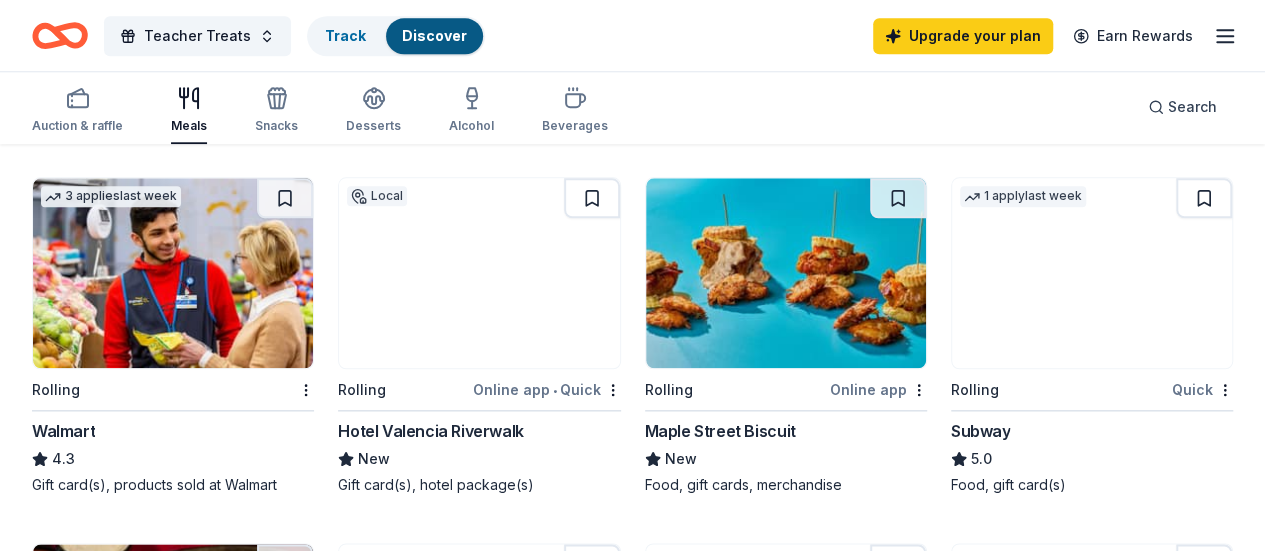 scroll, scrollTop: 968, scrollLeft: 0, axis: vertical 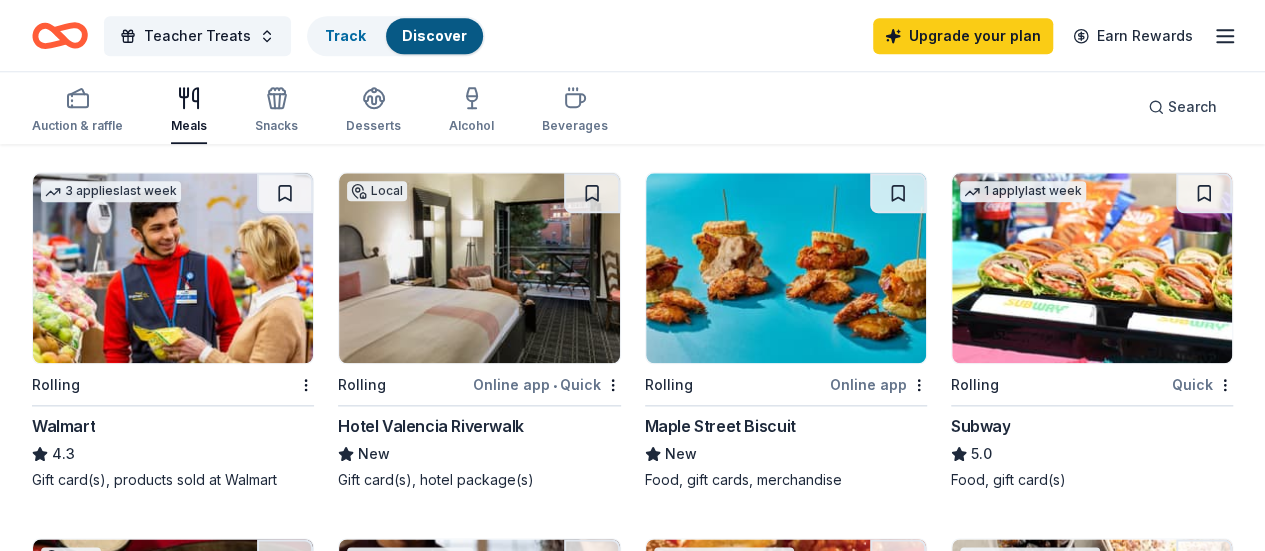 click on "Maple Street Biscuit" at bounding box center [720, 426] 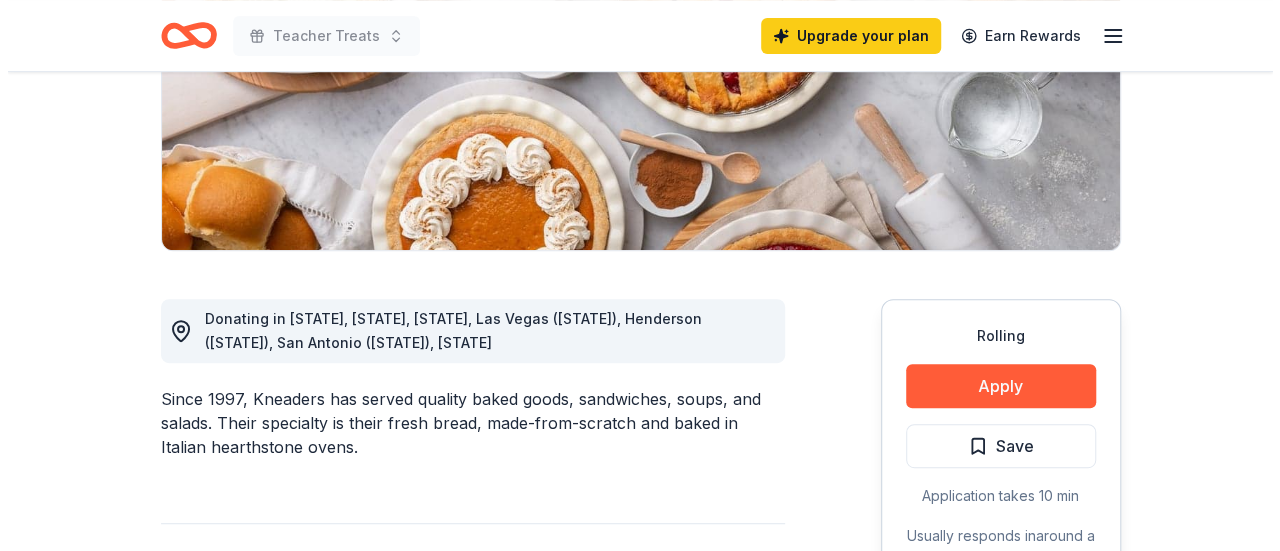 scroll, scrollTop: 396, scrollLeft: 0, axis: vertical 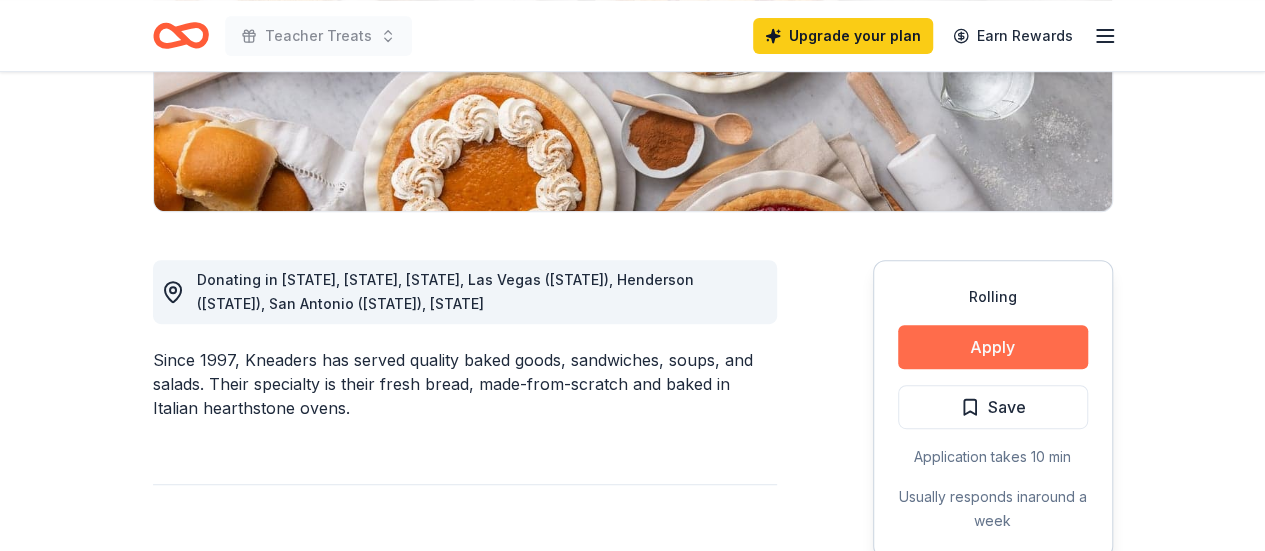 click on "Apply" at bounding box center (993, 347) 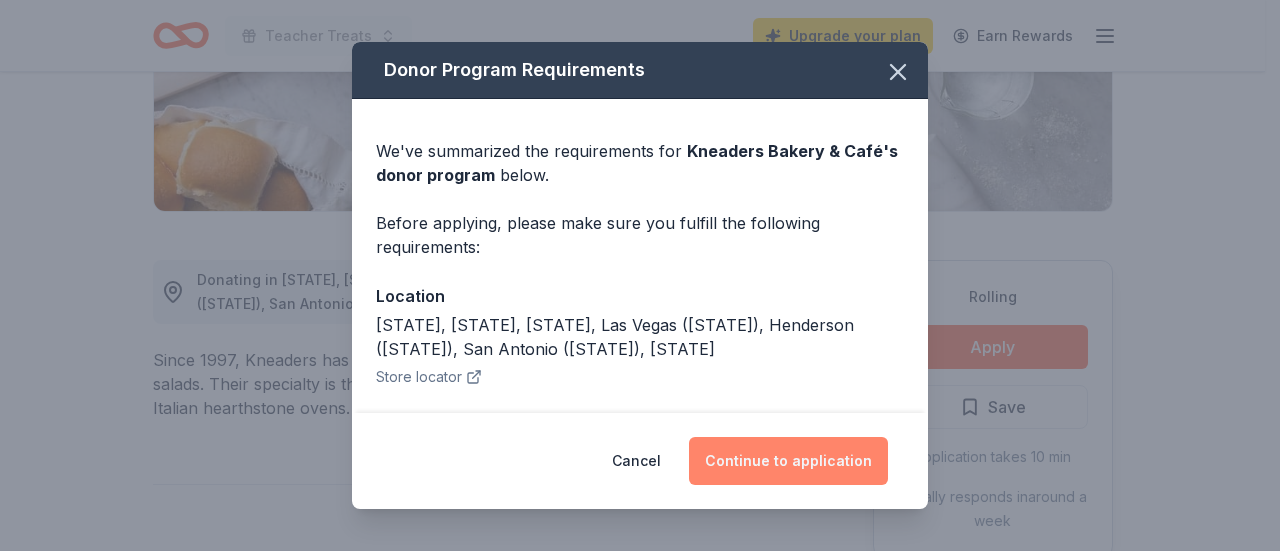 click on "Continue to application" at bounding box center (788, 461) 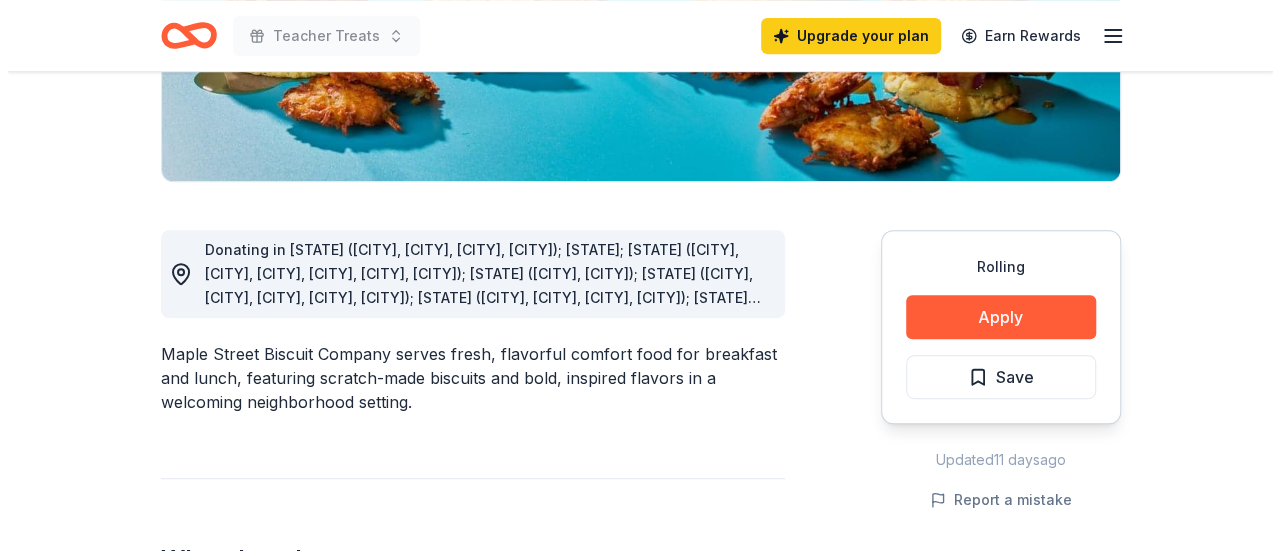 scroll, scrollTop: 453, scrollLeft: 0, axis: vertical 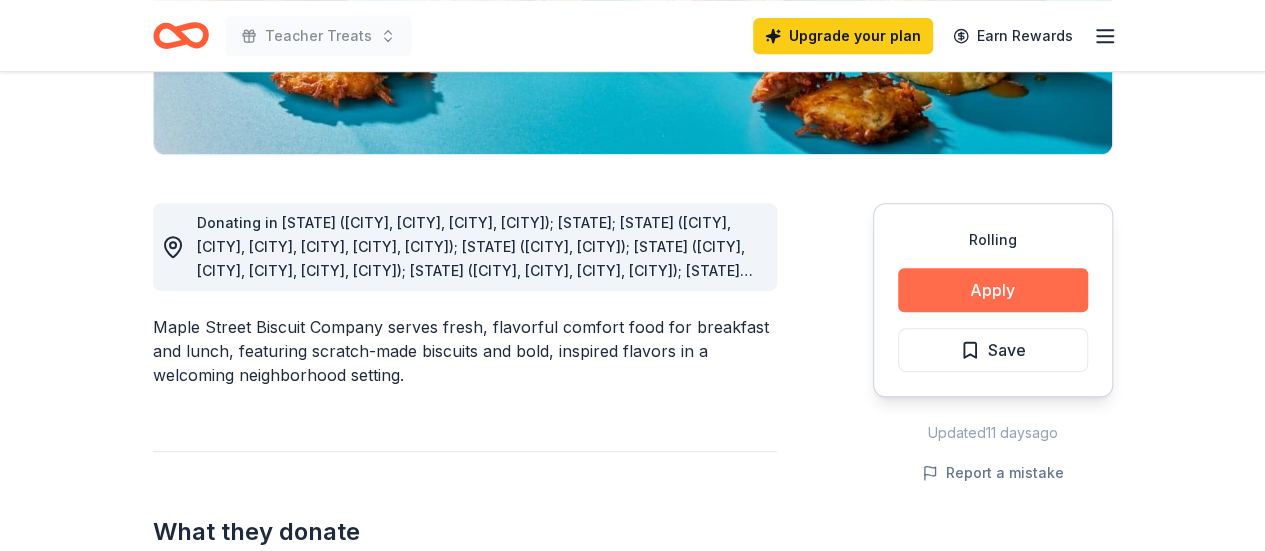 click on "Apply" at bounding box center (993, 290) 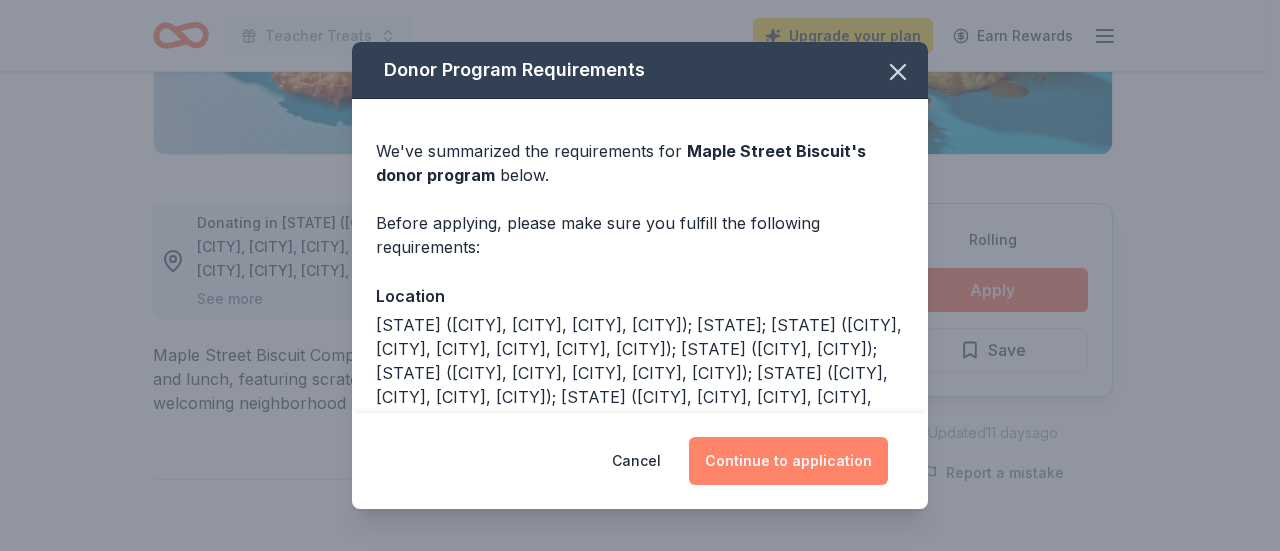 click on "Continue to application" at bounding box center [788, 461] 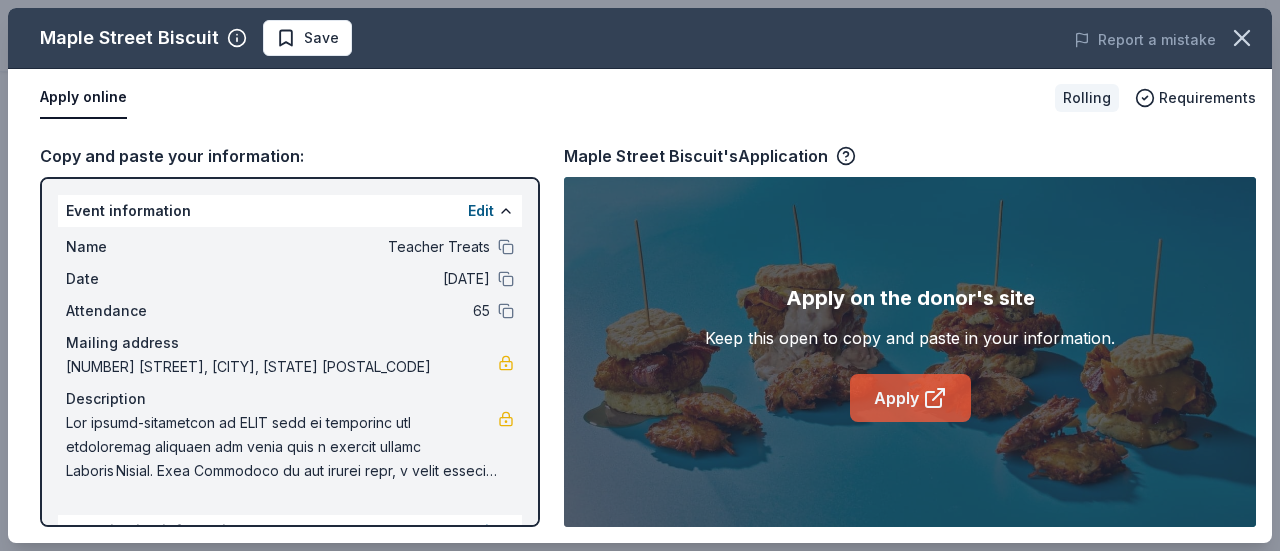 click 